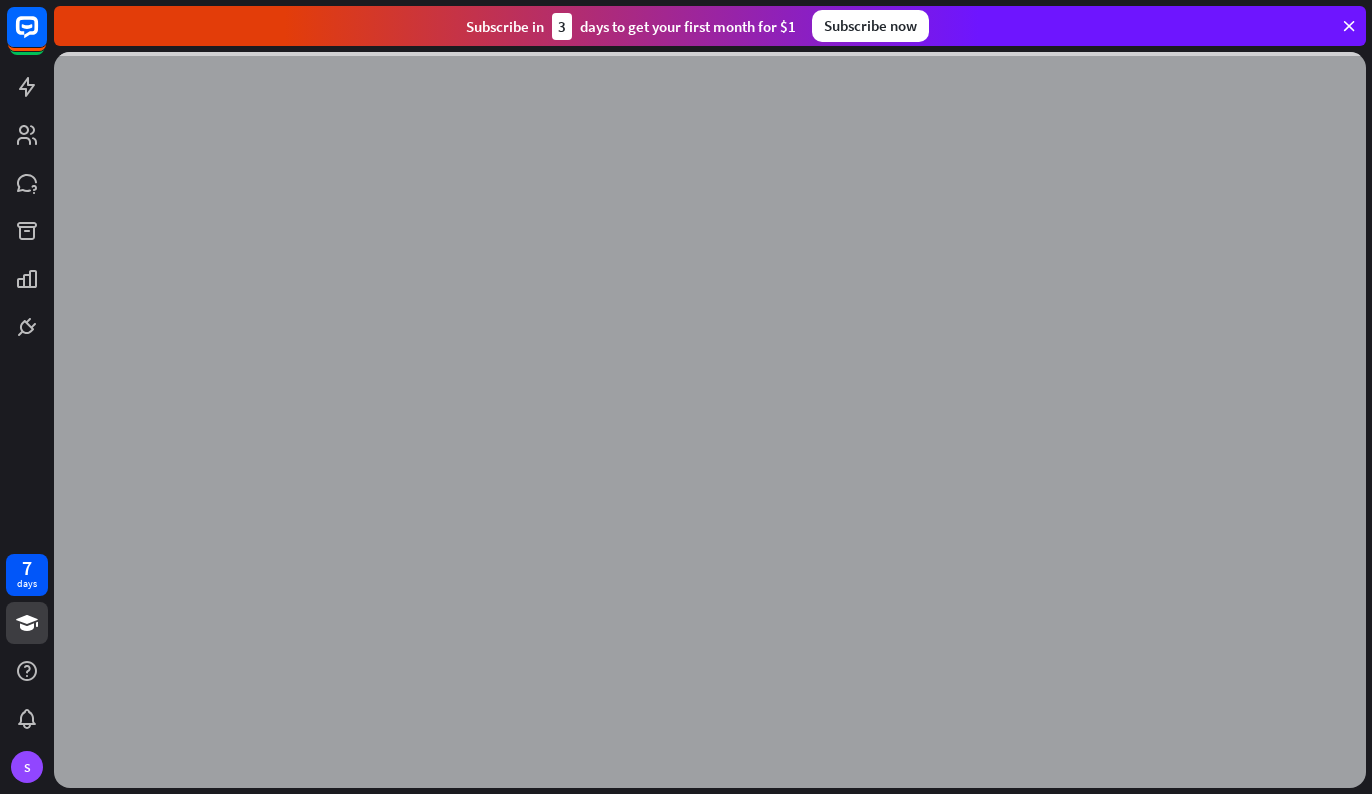 scroll, scrollTop: 0, scrollLeft: 0, axis: both 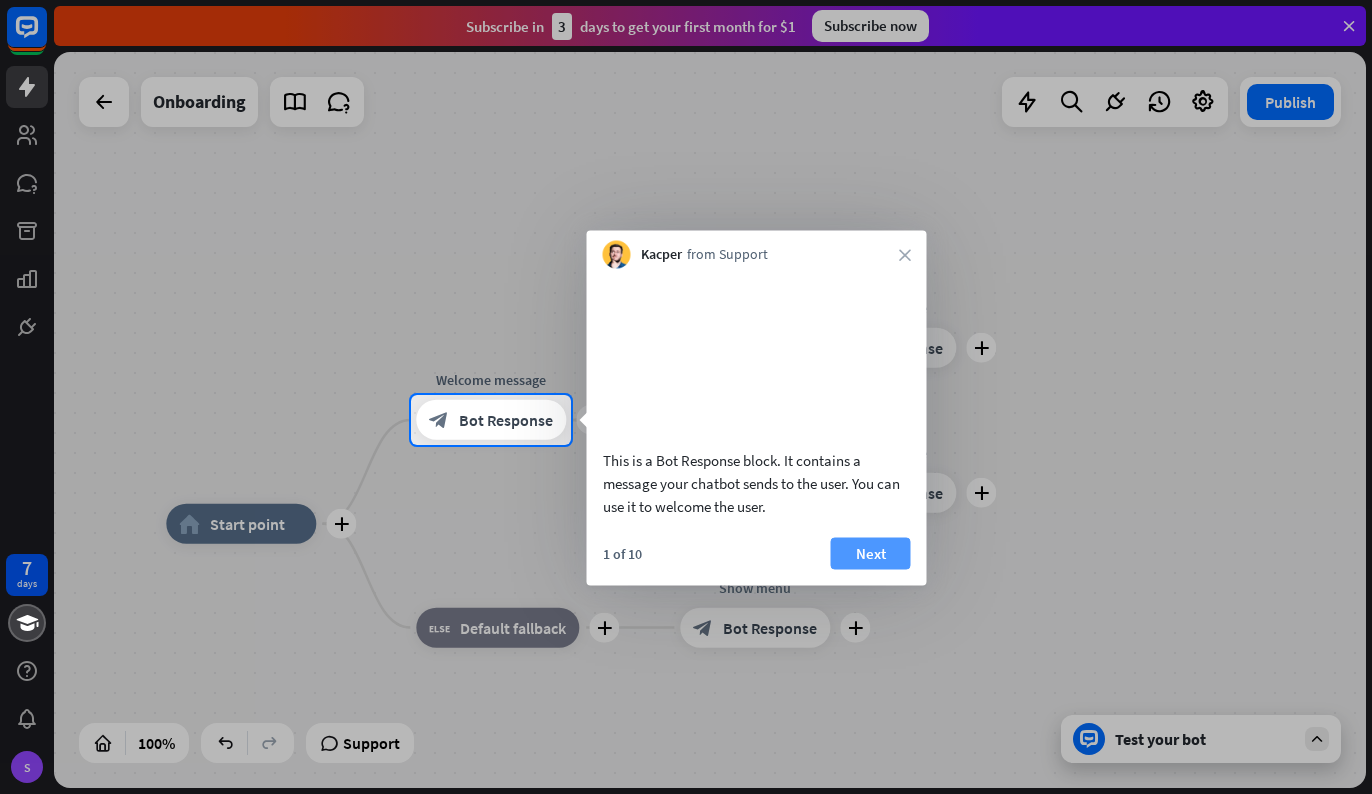 click on "Next" at bounding box center [871, 553] 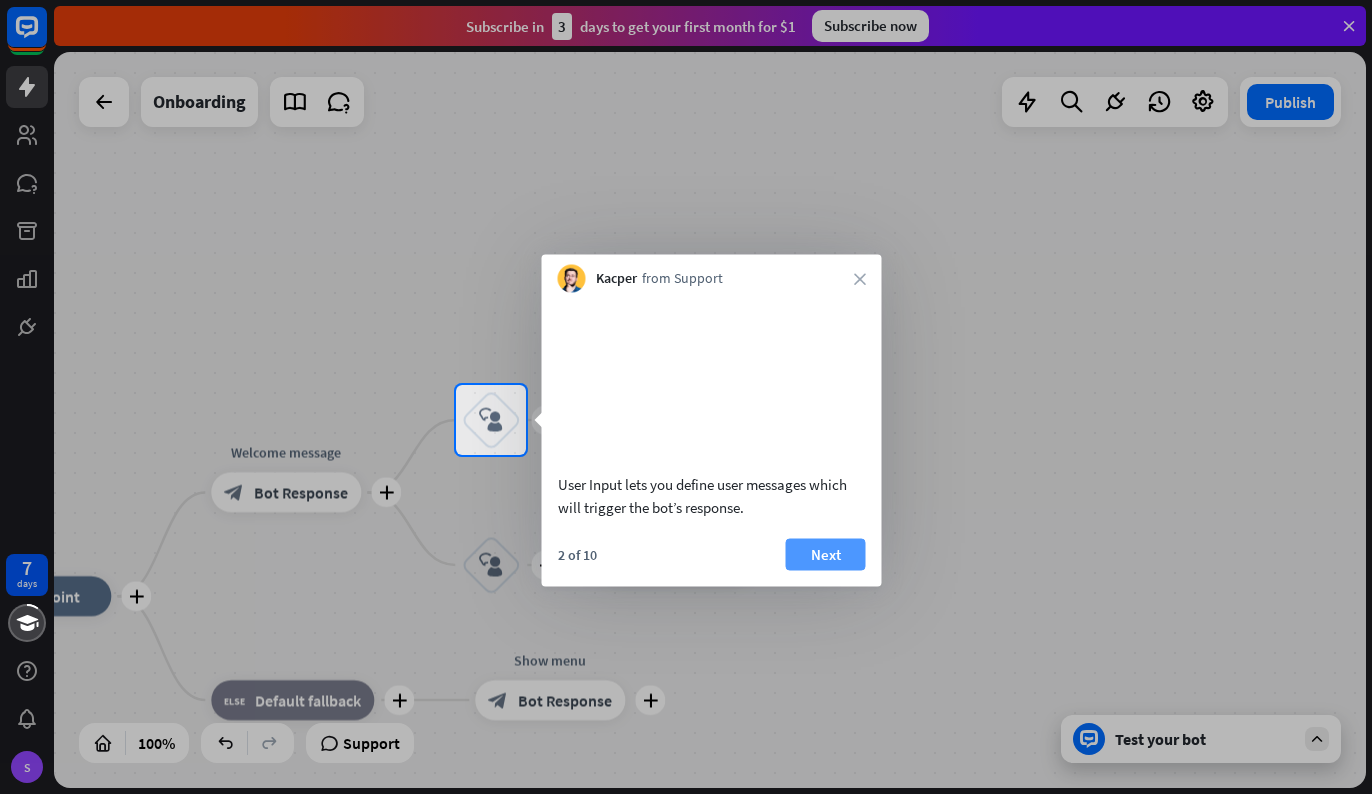 click on "Next" at bounding box center [826, 554] 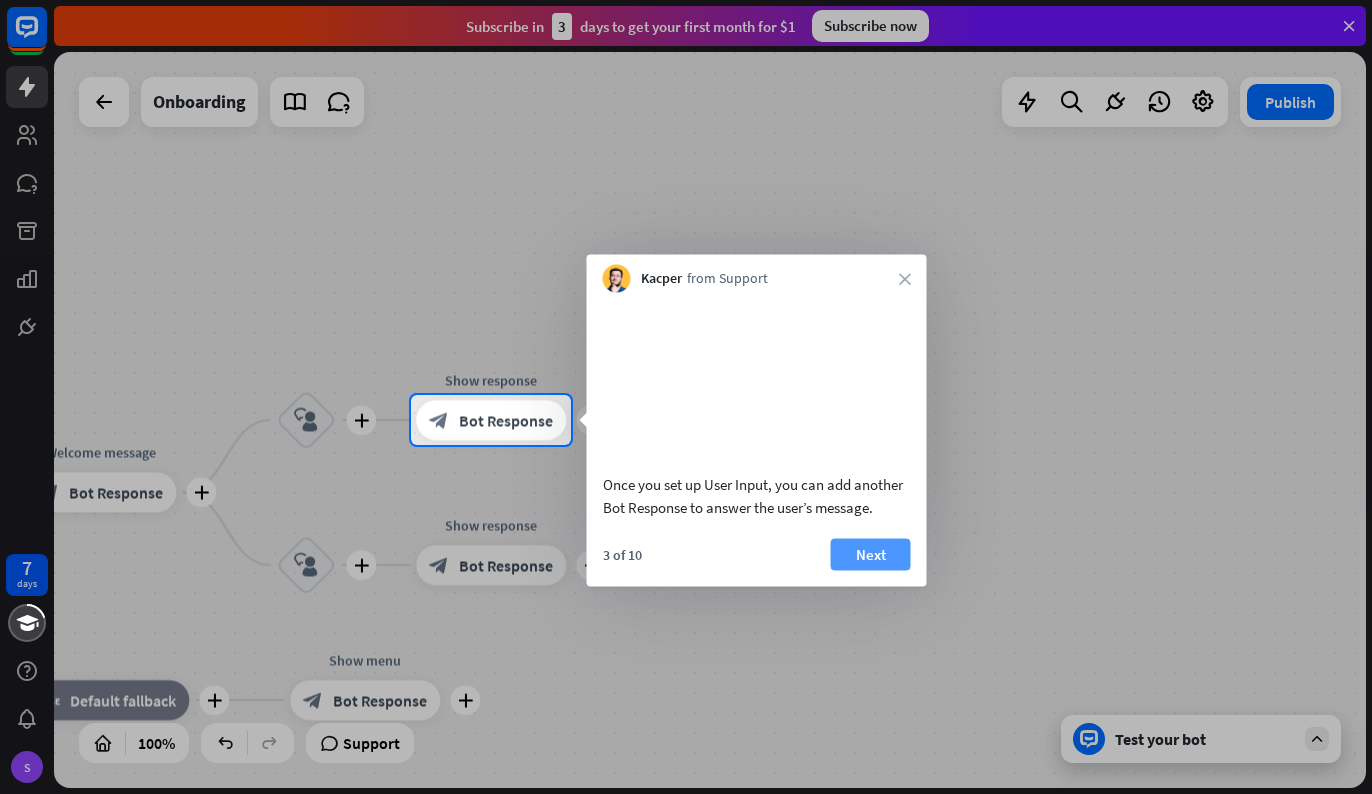click on "Next" at bounding box center [871, 554] 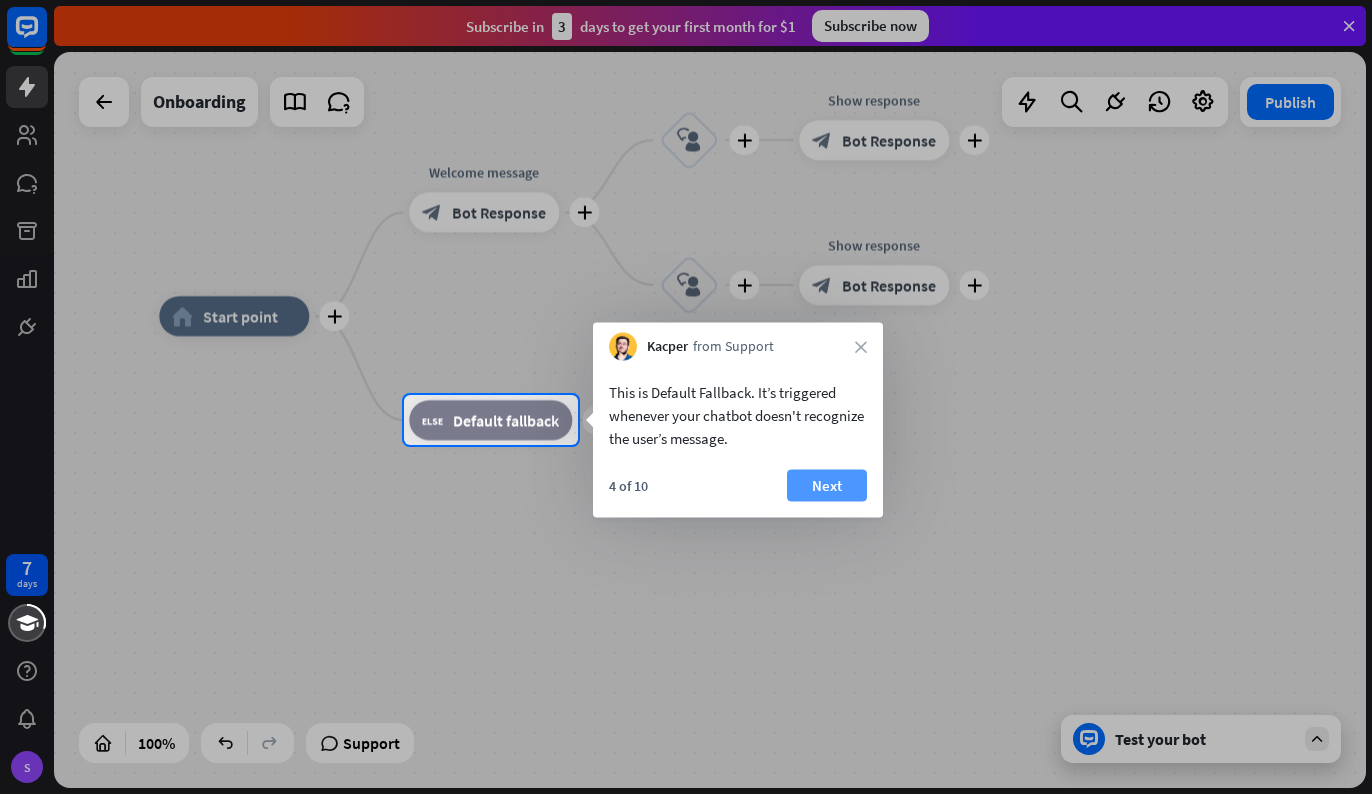 click on "Next" at bounding box center (827, 486) 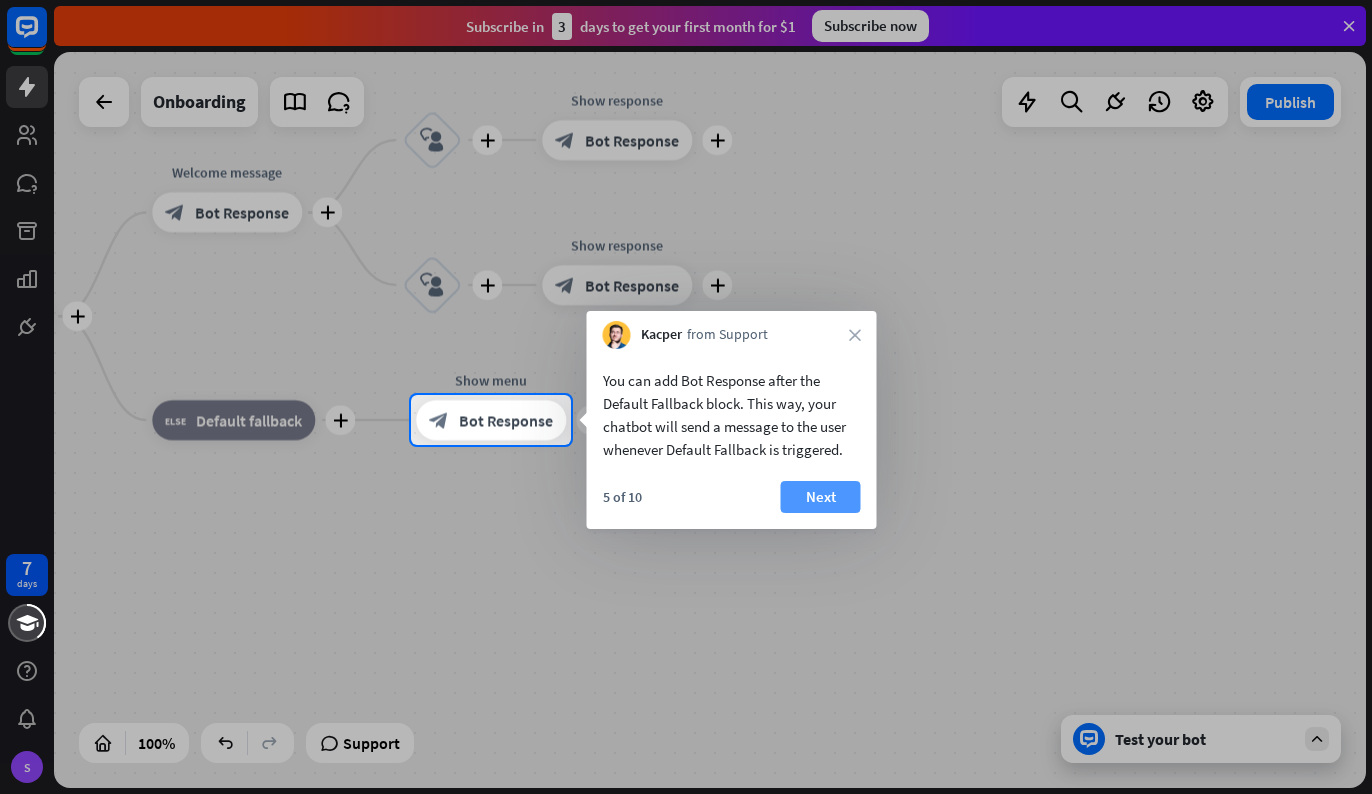 click on "Next" at bounding box center (821, 497) 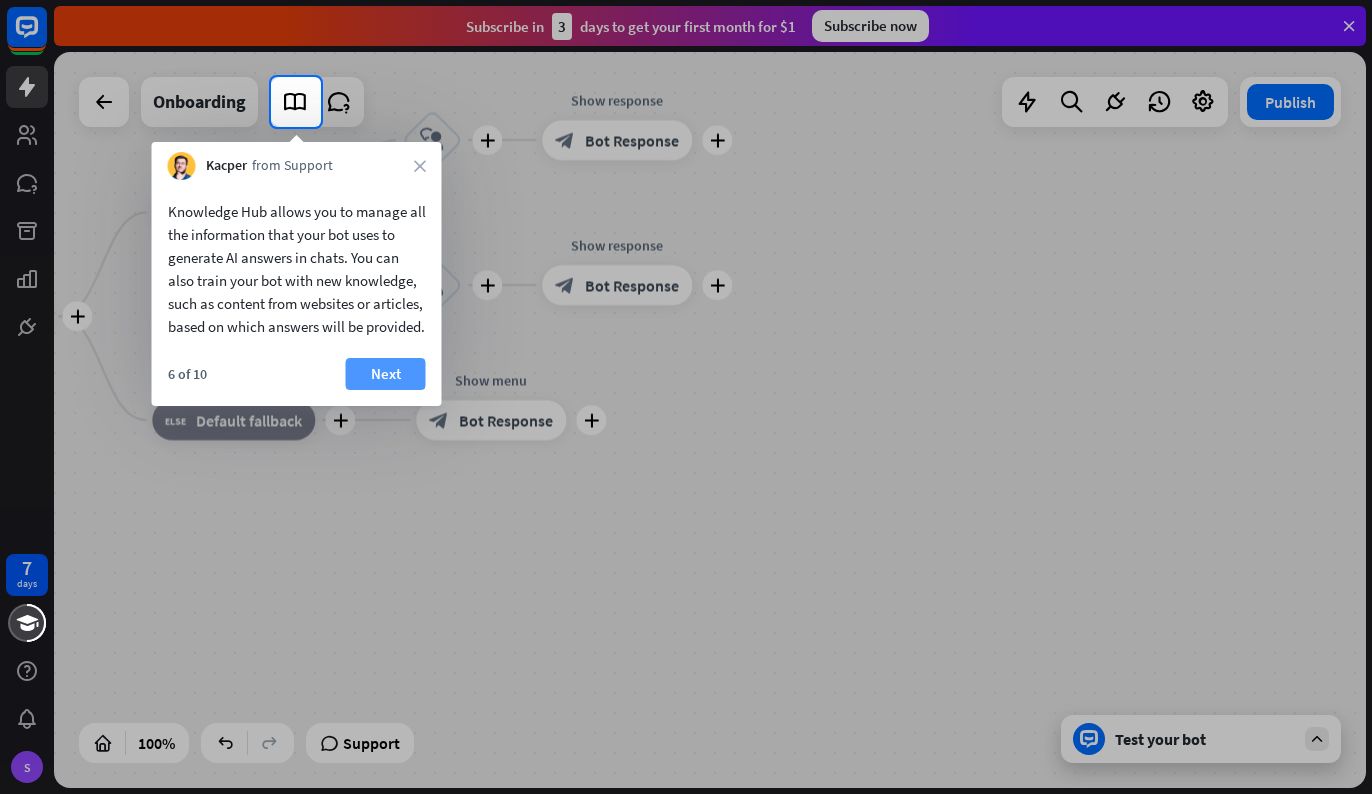 click on "Next" at bounding box center [386, 374] 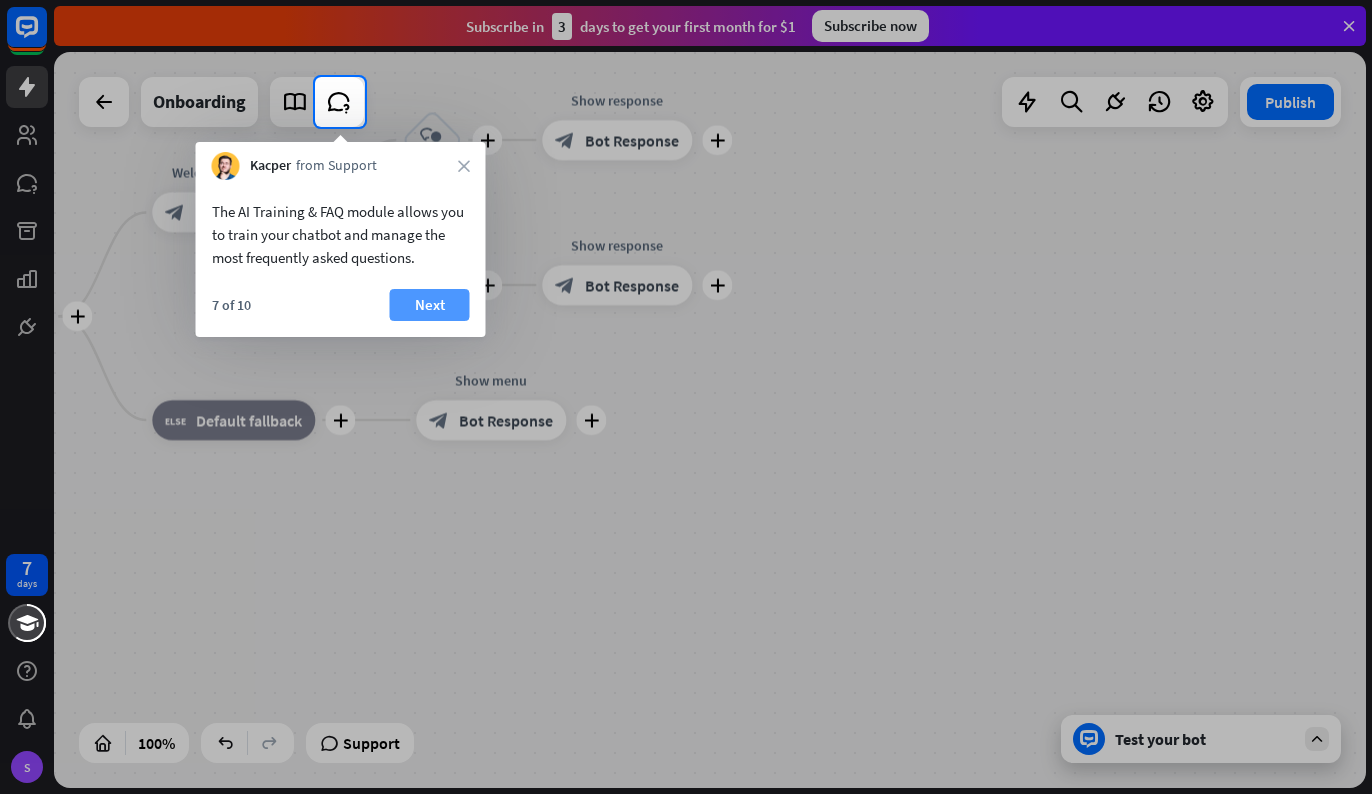 click on "Next" at bounding box center (430, 305) 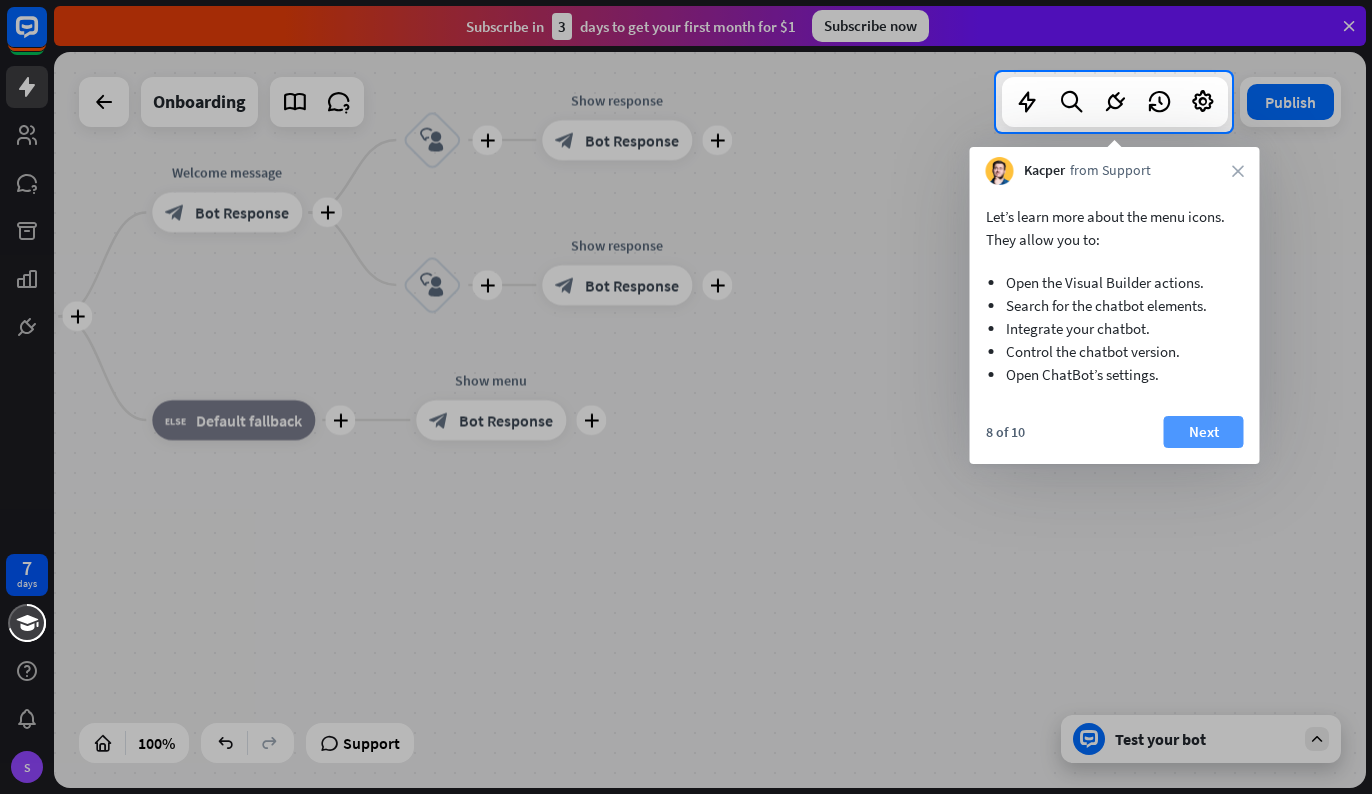 click on "Next" at bounding box center (1204, 432) 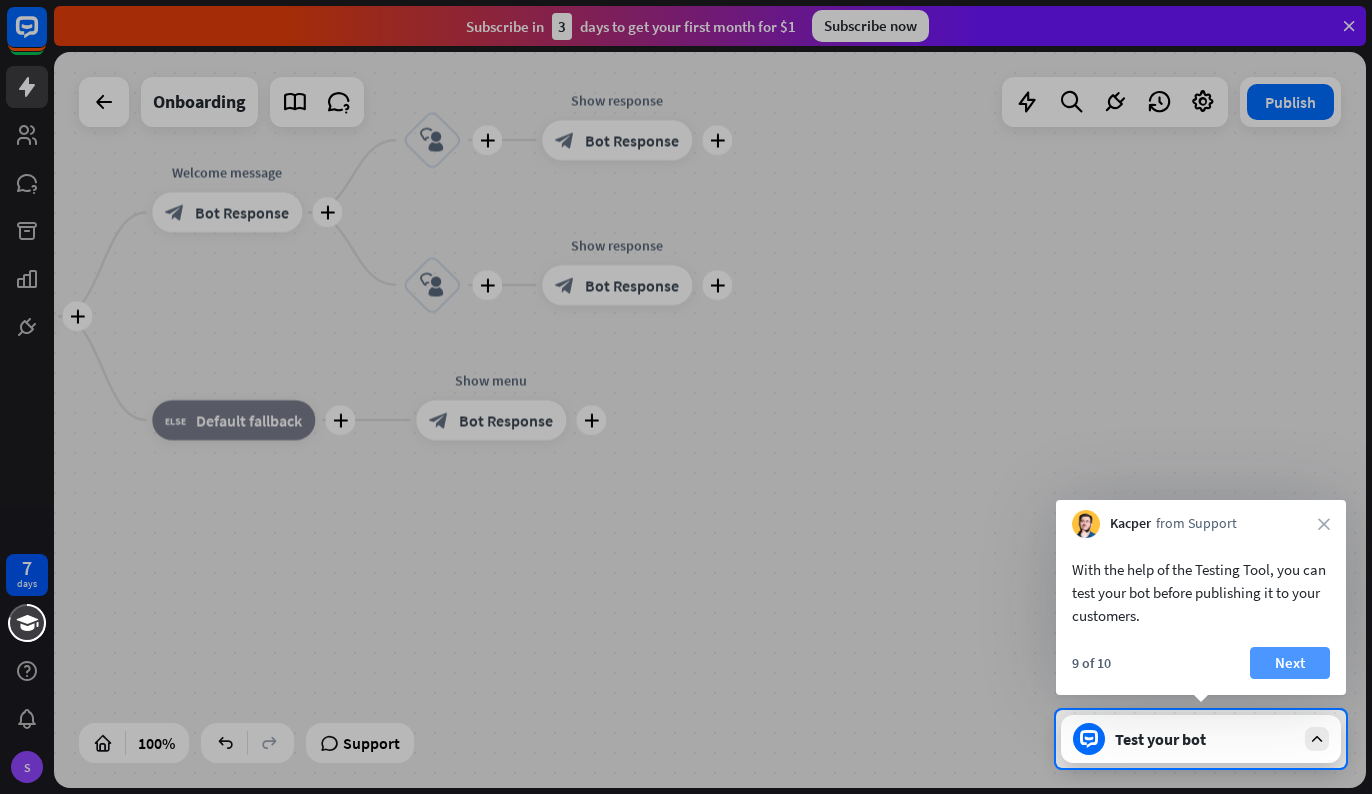 click on "Next" at bounding box center [1290, 663] 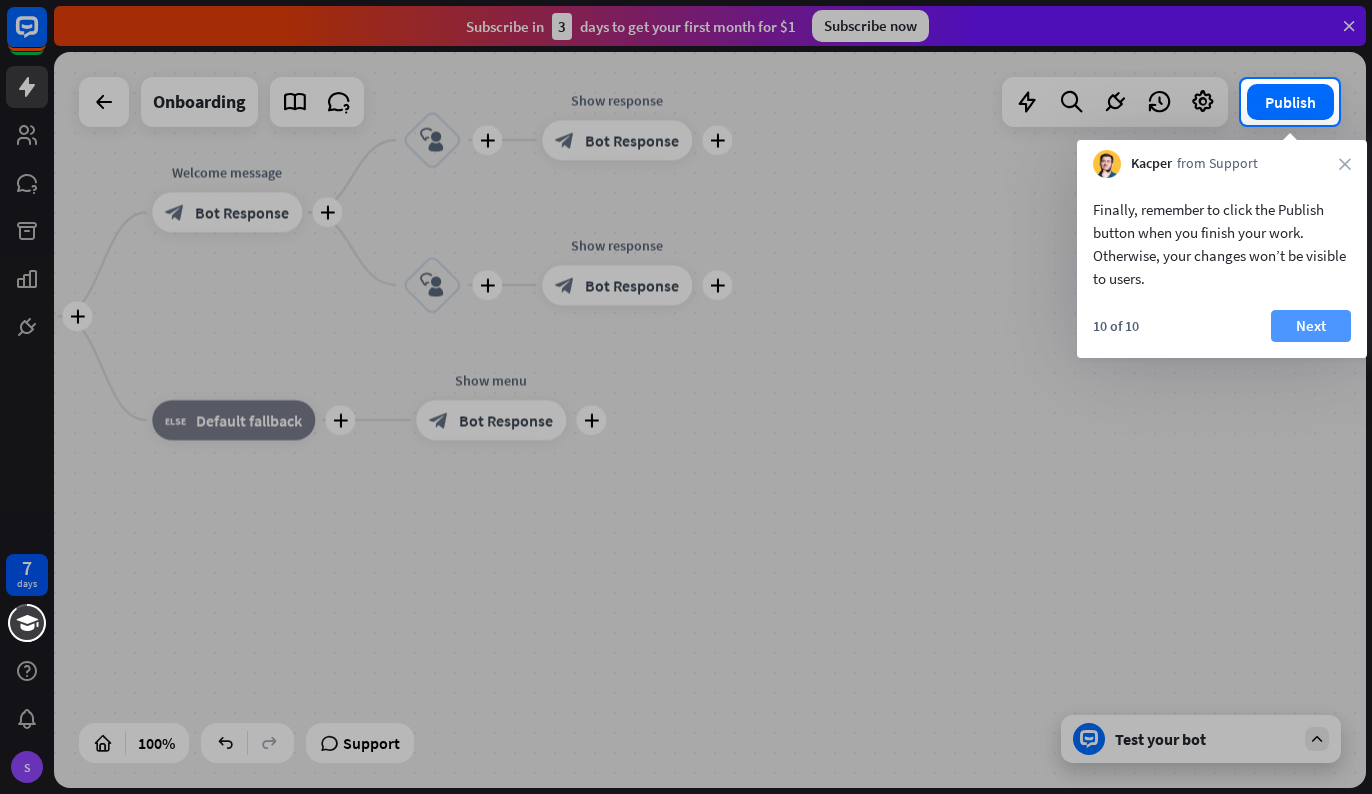 click on "Next" at bounding box center (1311, 326) 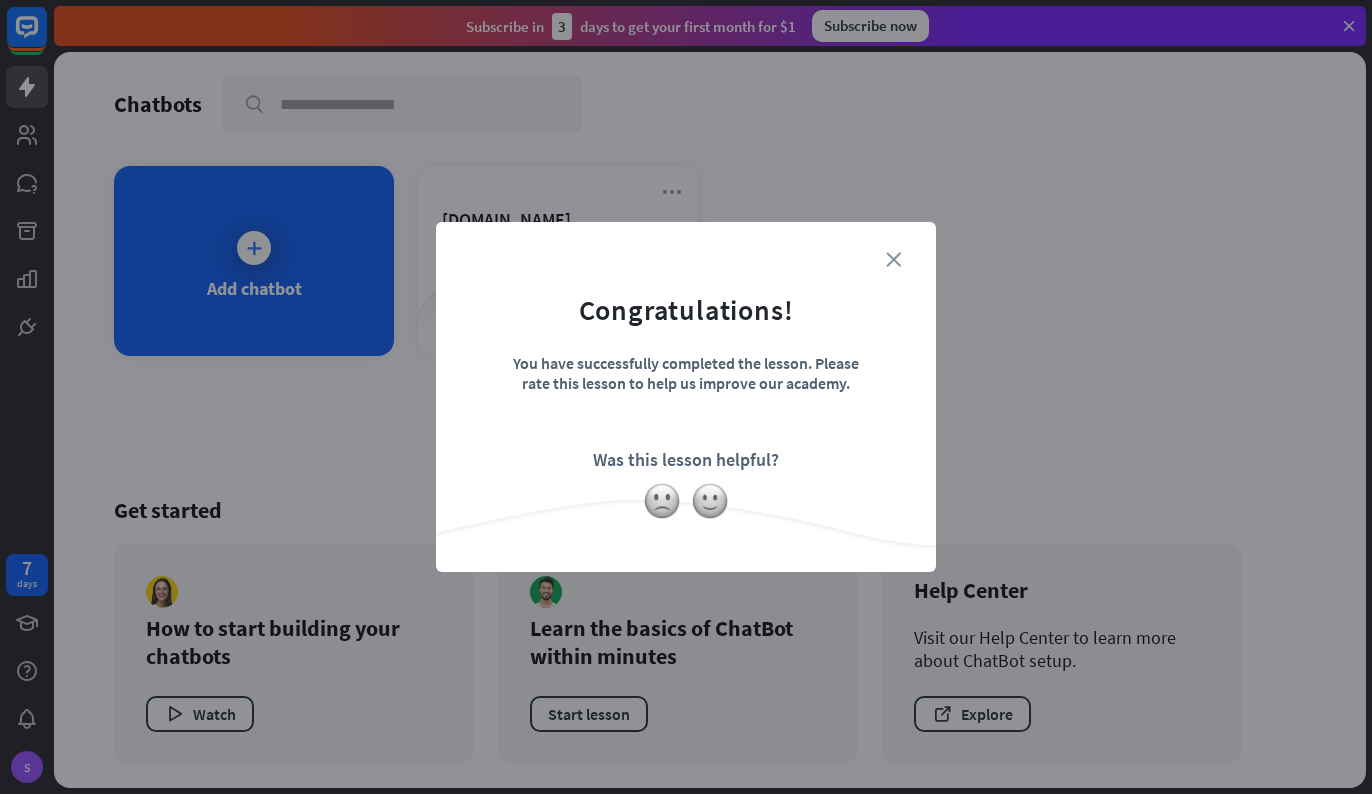 click on "close" at bounding box center (893, 259) 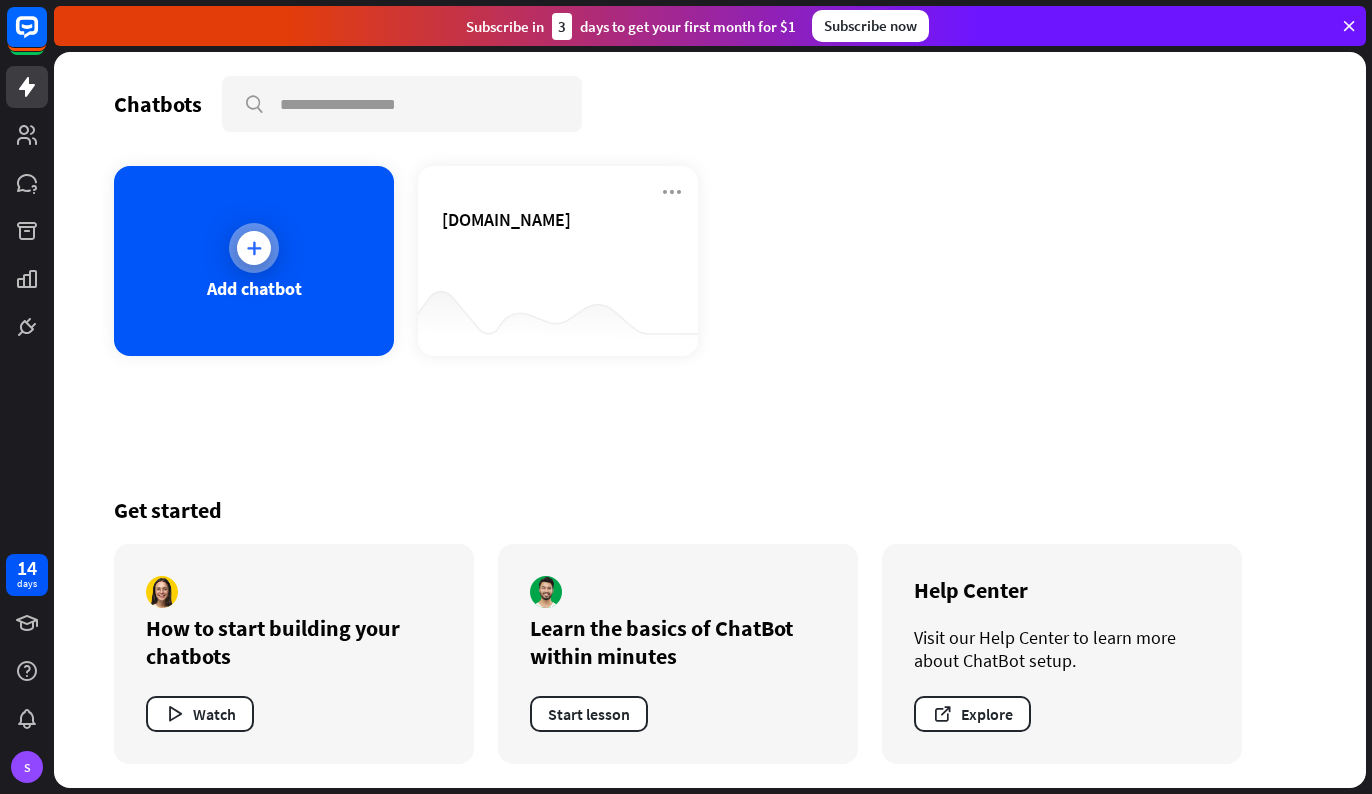 click at bounding box center (254, 248) 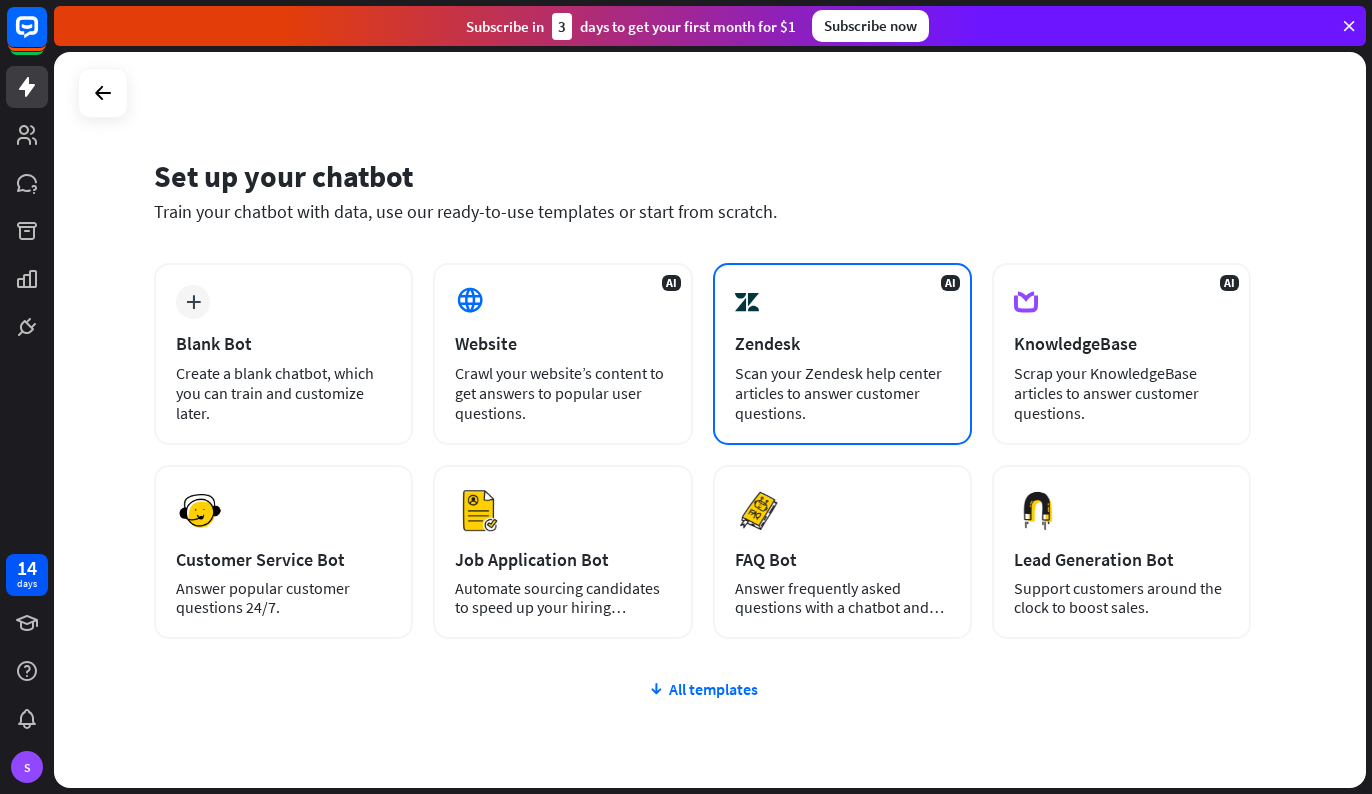 scroll, scrollTop: 0, scrollLeft: 0, axis: both 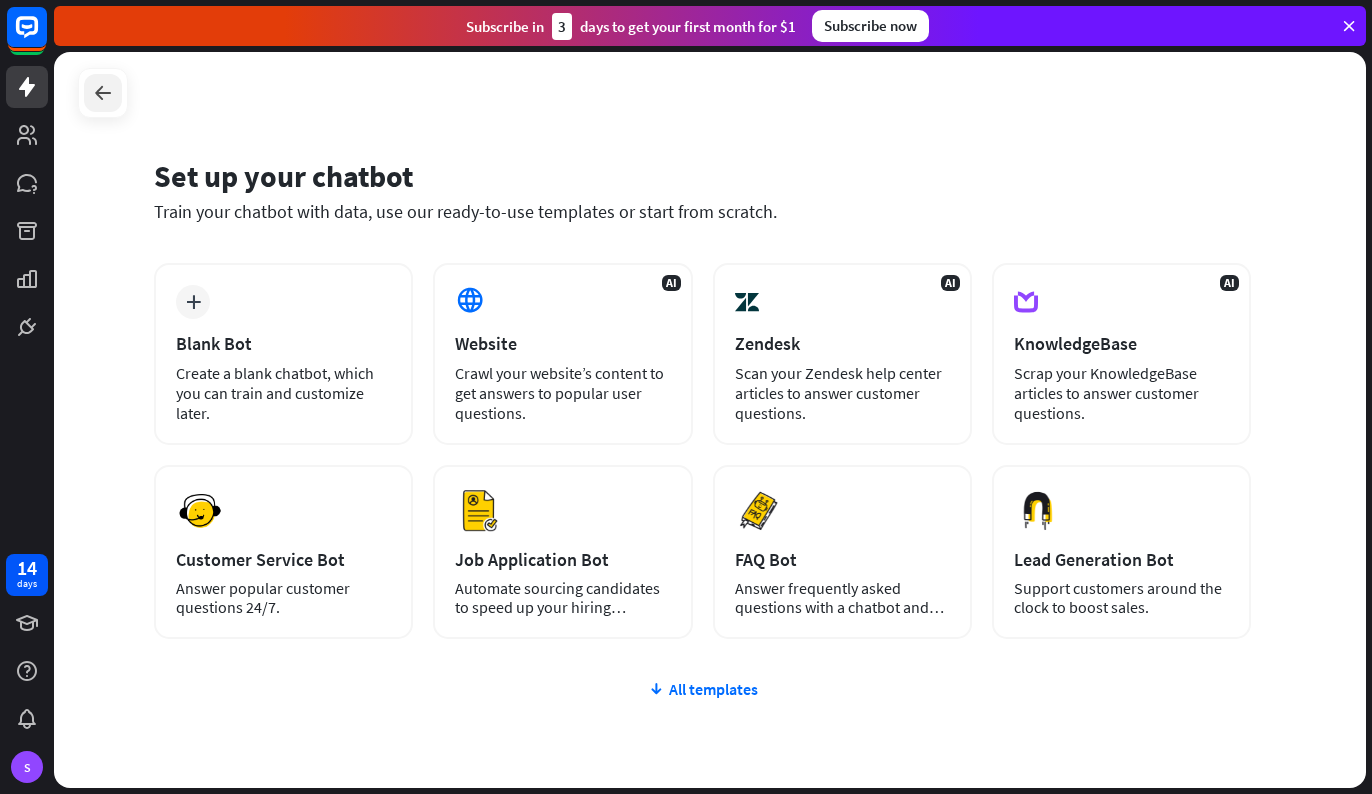 click at bounding box center (103, 93) 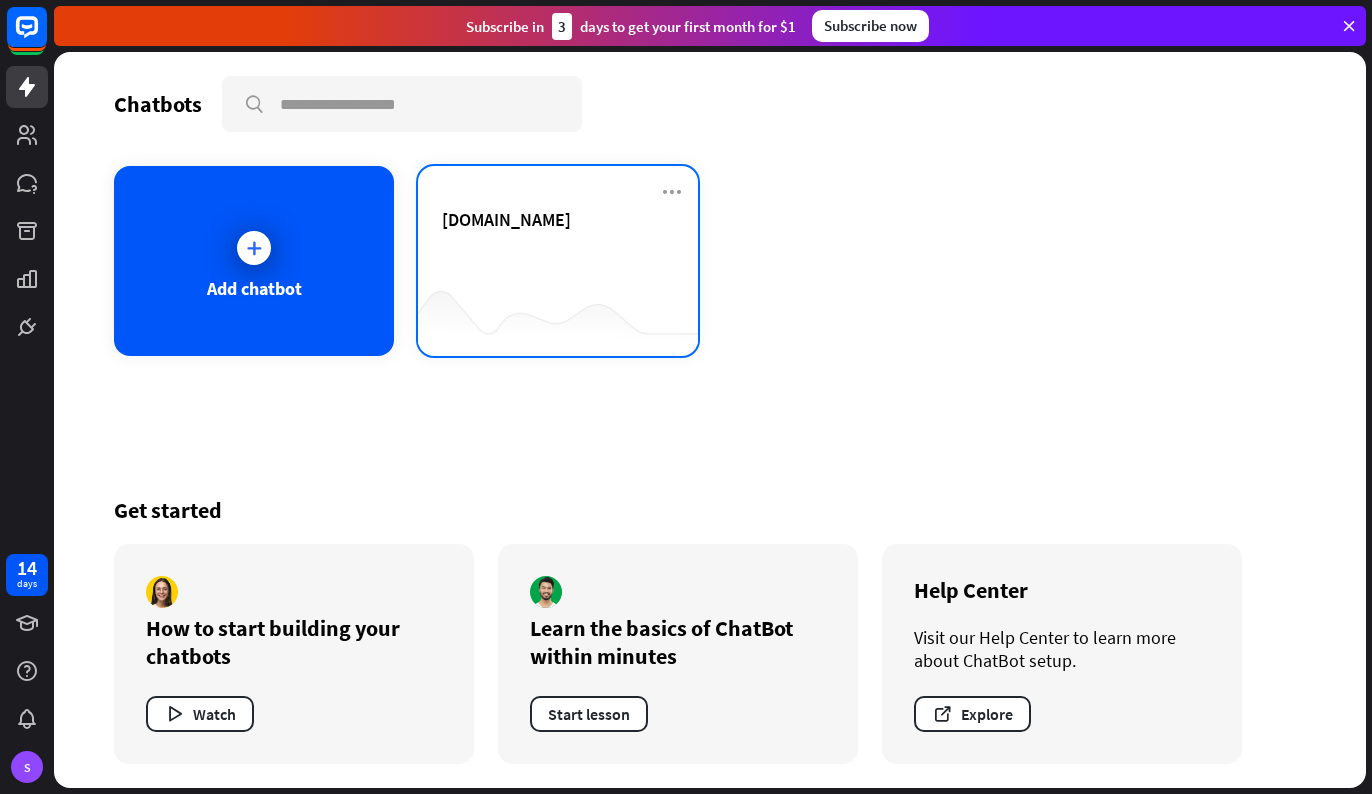 click on "[DOMAIN_NAME]" at bounding box center [558, 243] 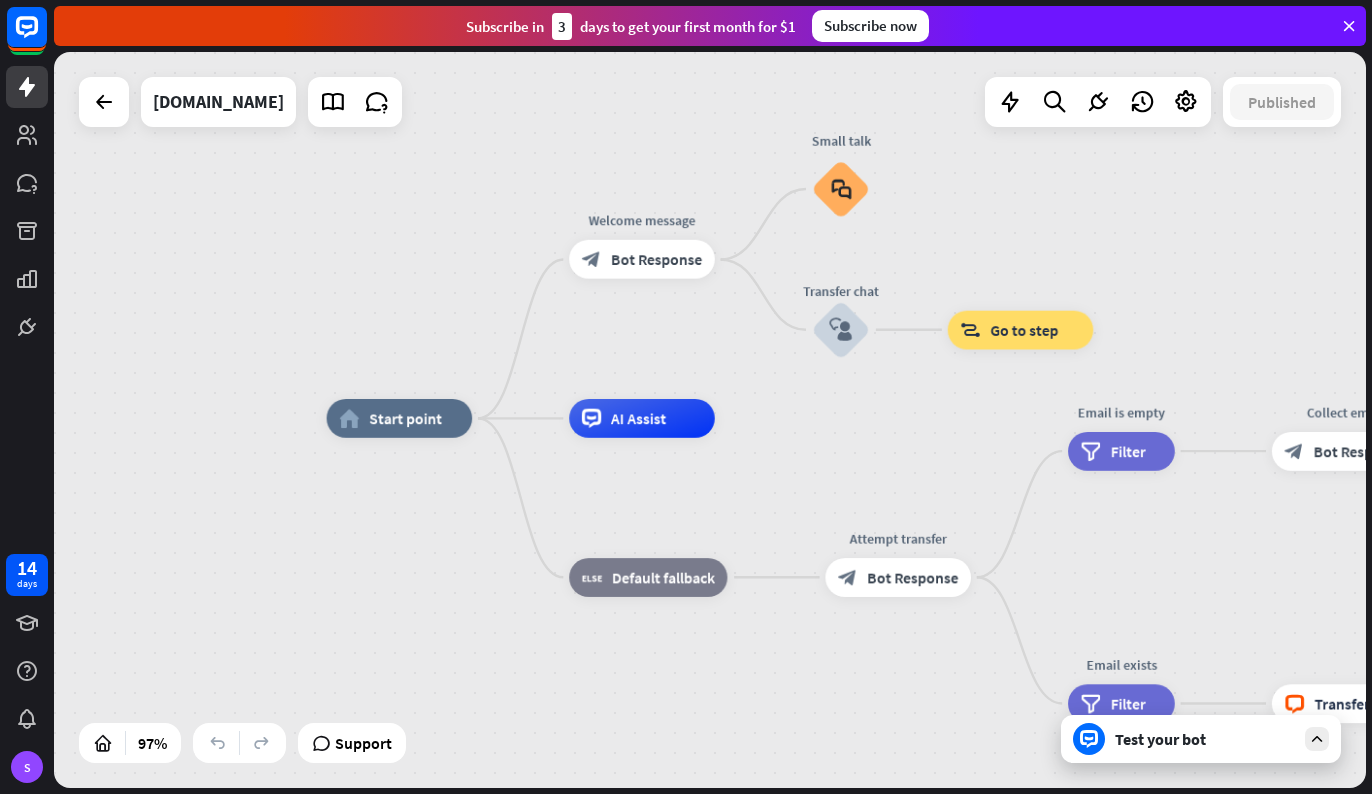 click on "Test your bot" at bounding box center [1205, 739] 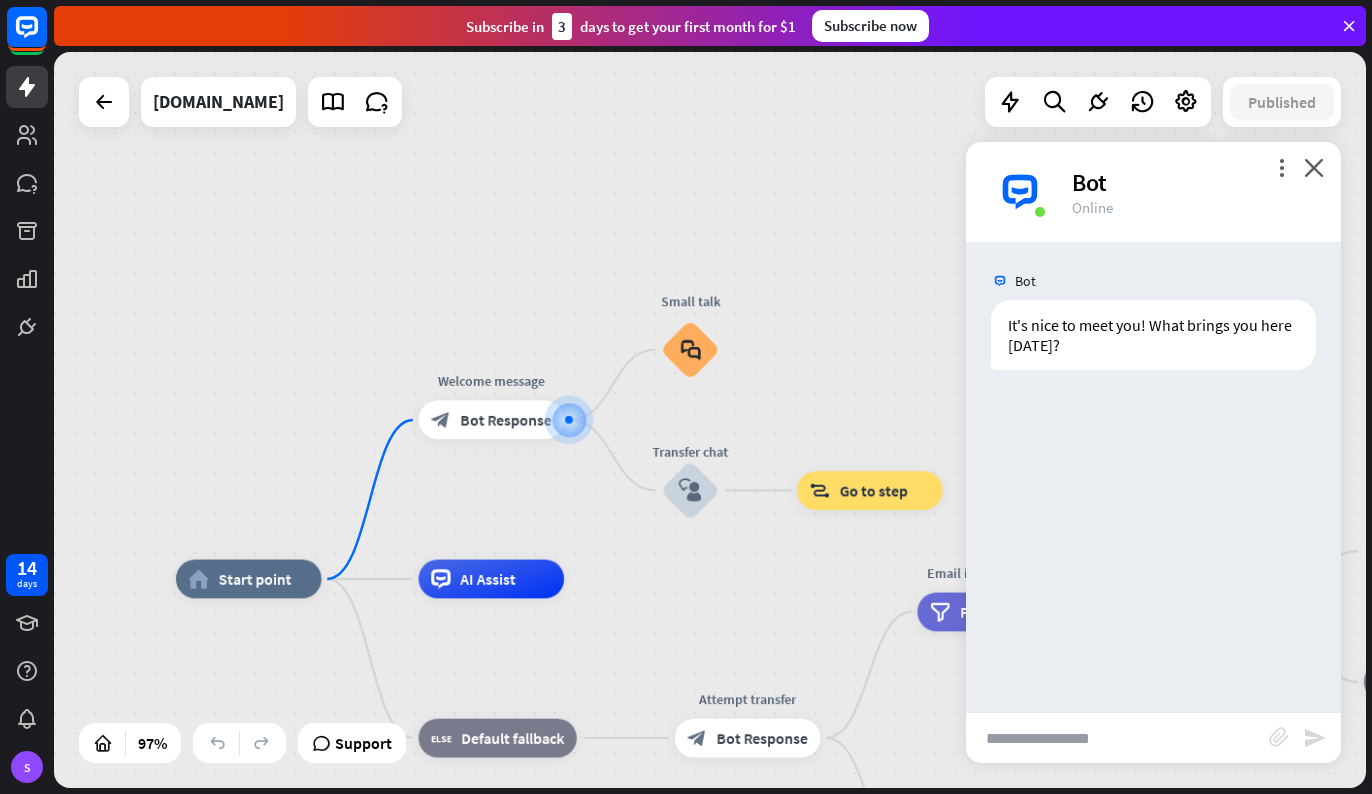 click at bounding box center (1117, 738) 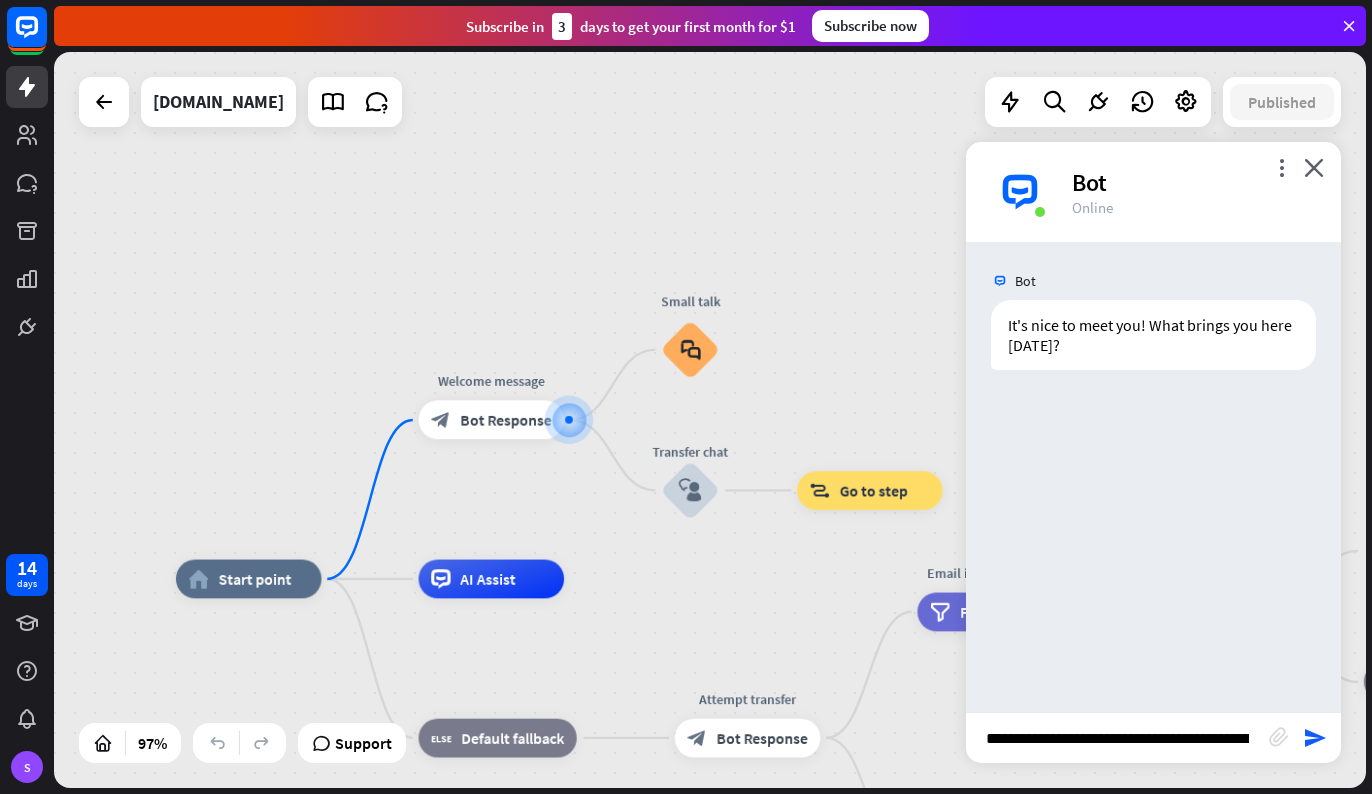 type on "**********" 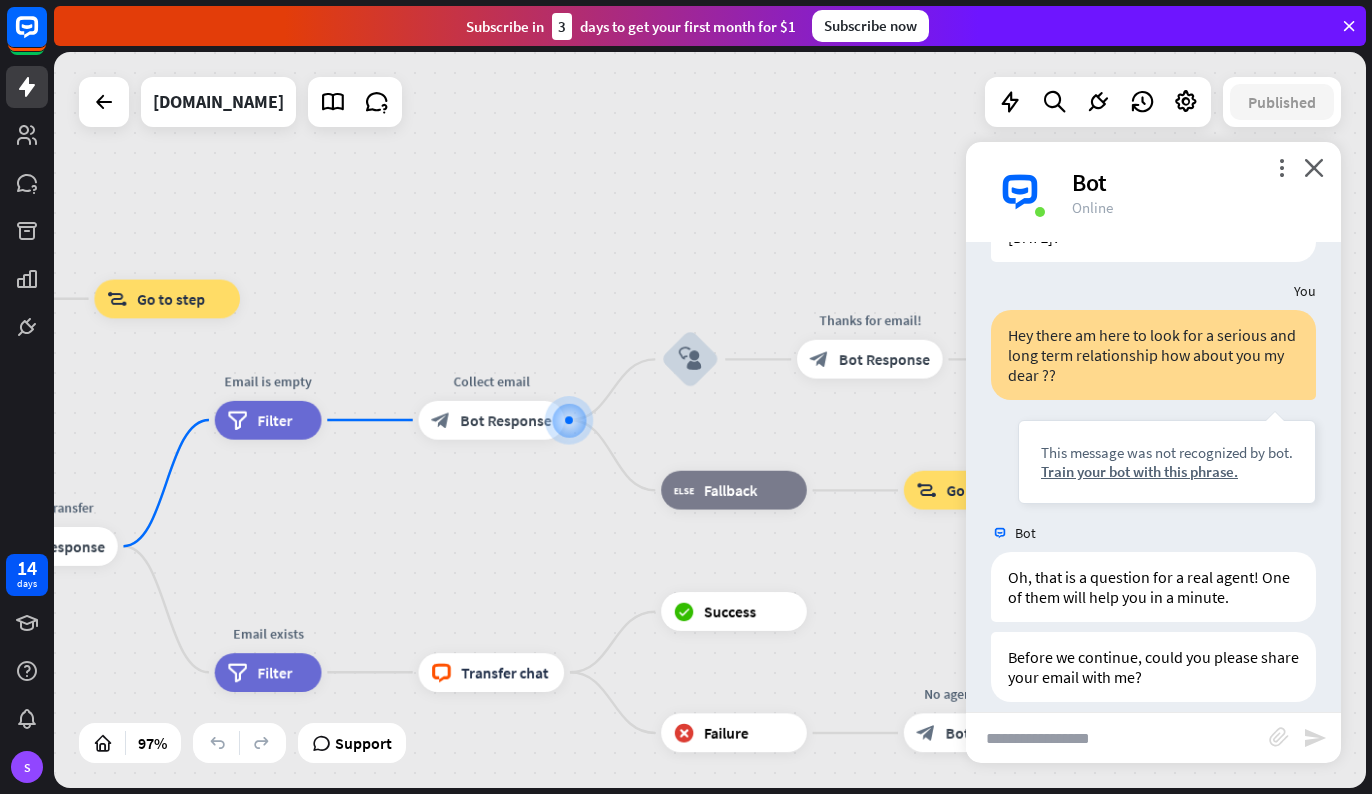 scroll, scrollTop: 128, scrollLeft: 0, axis: vertical 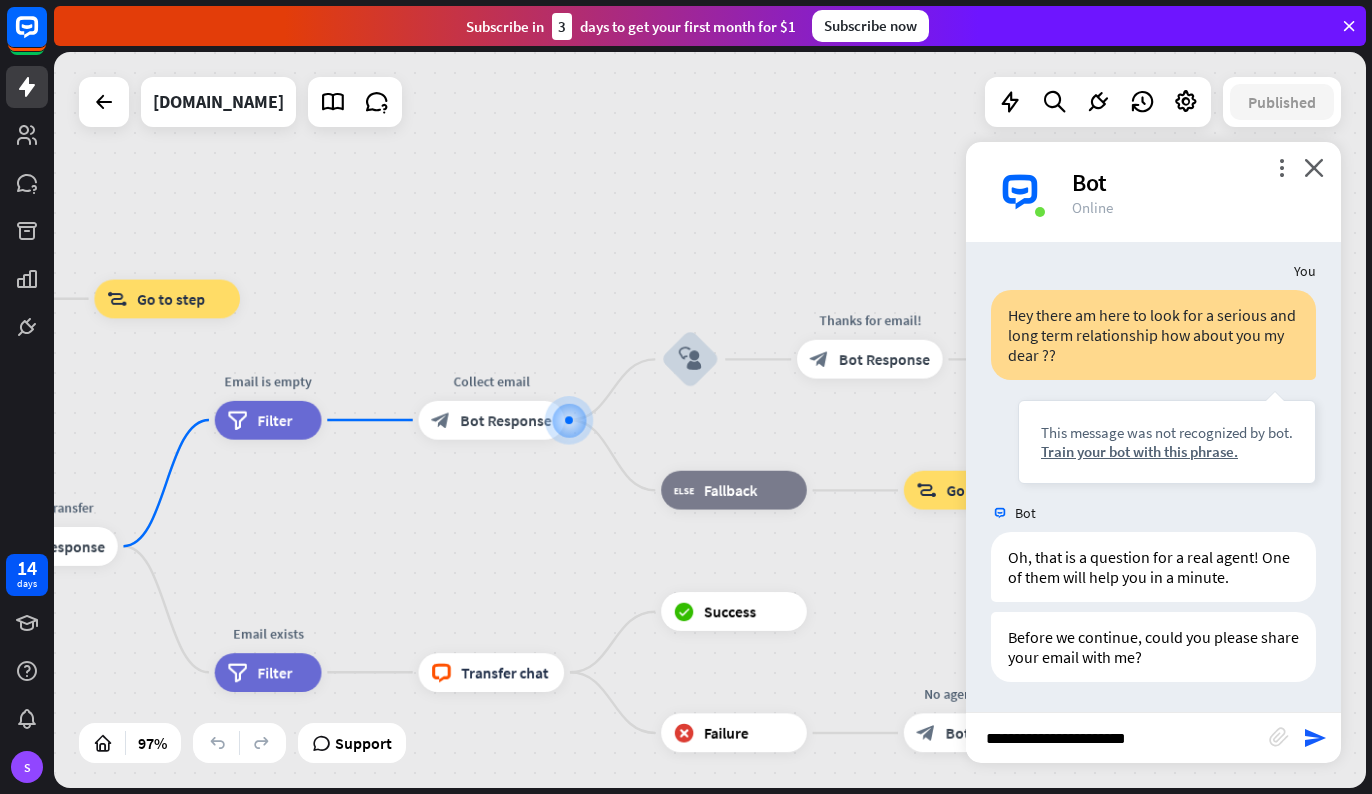type on "**********" 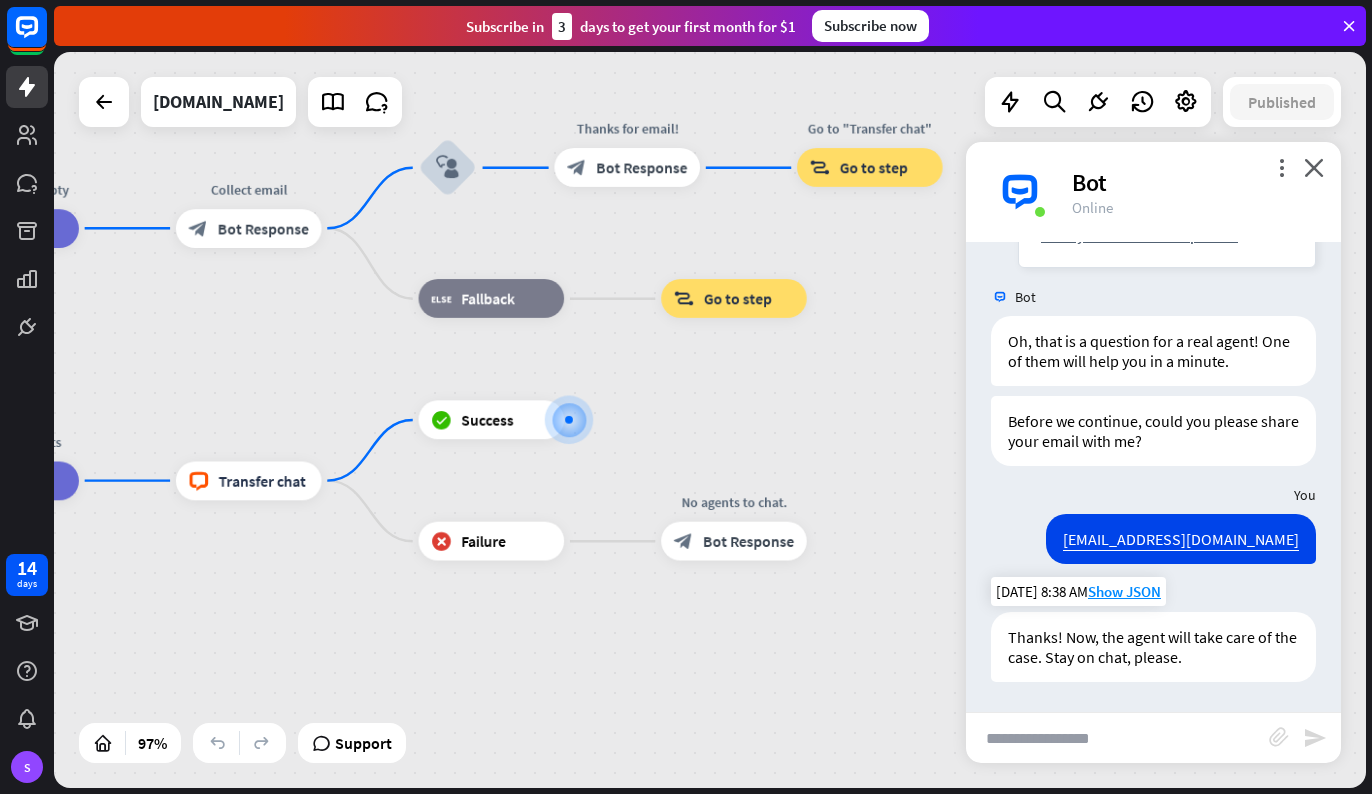 scroll, scrollTop: 344, scrollLeft: 0, axis: vertical 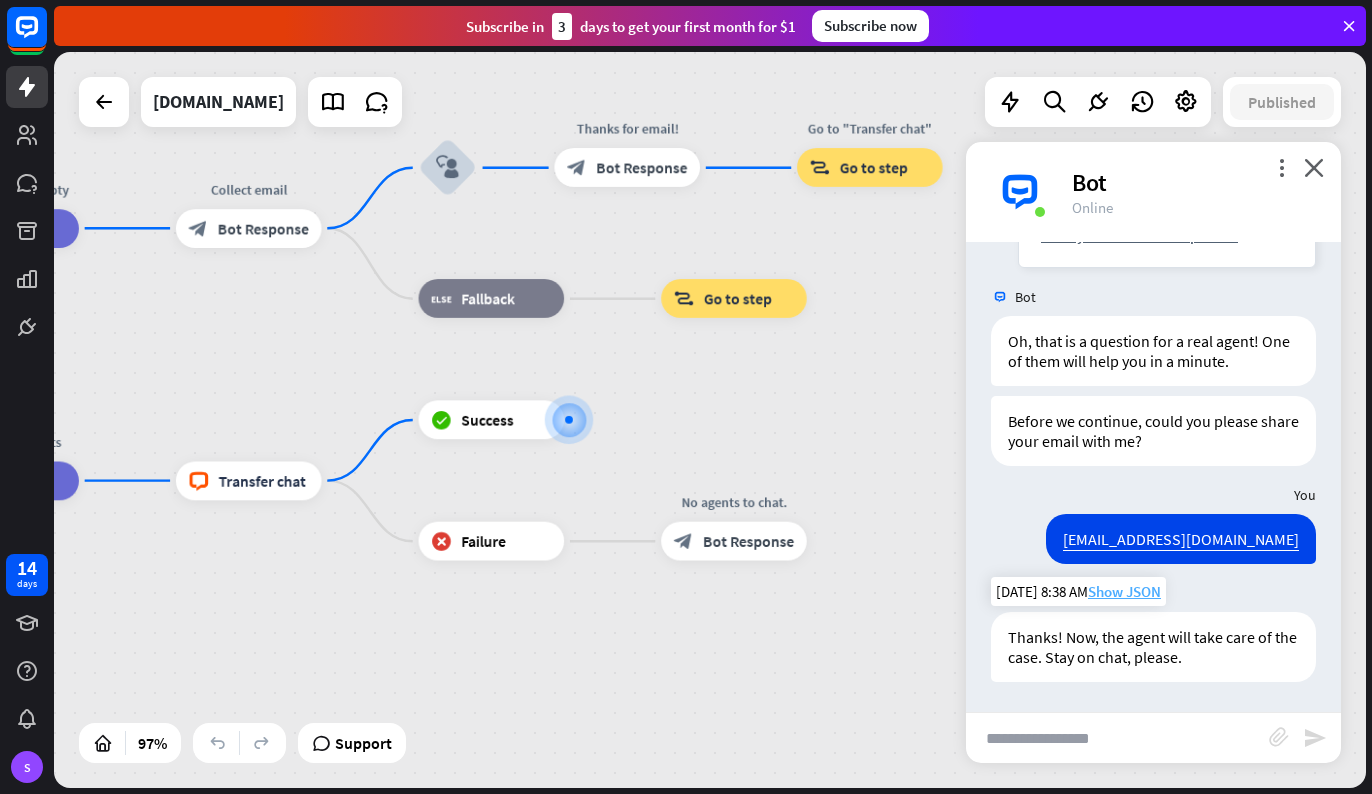 click on "Show JSON" at bounding box center [1124, 591] 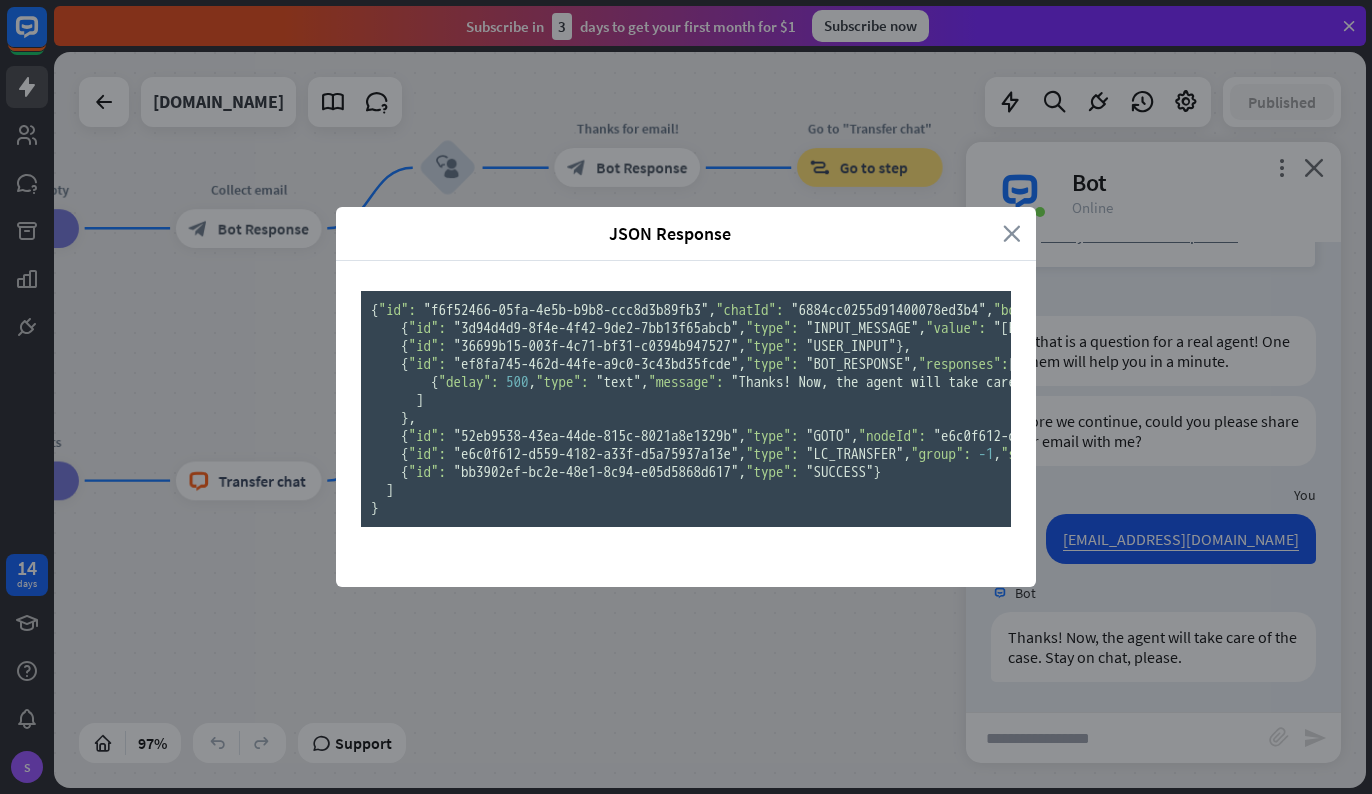 scroll, scrollTop: 0, scrollLeft: 0, axis: both 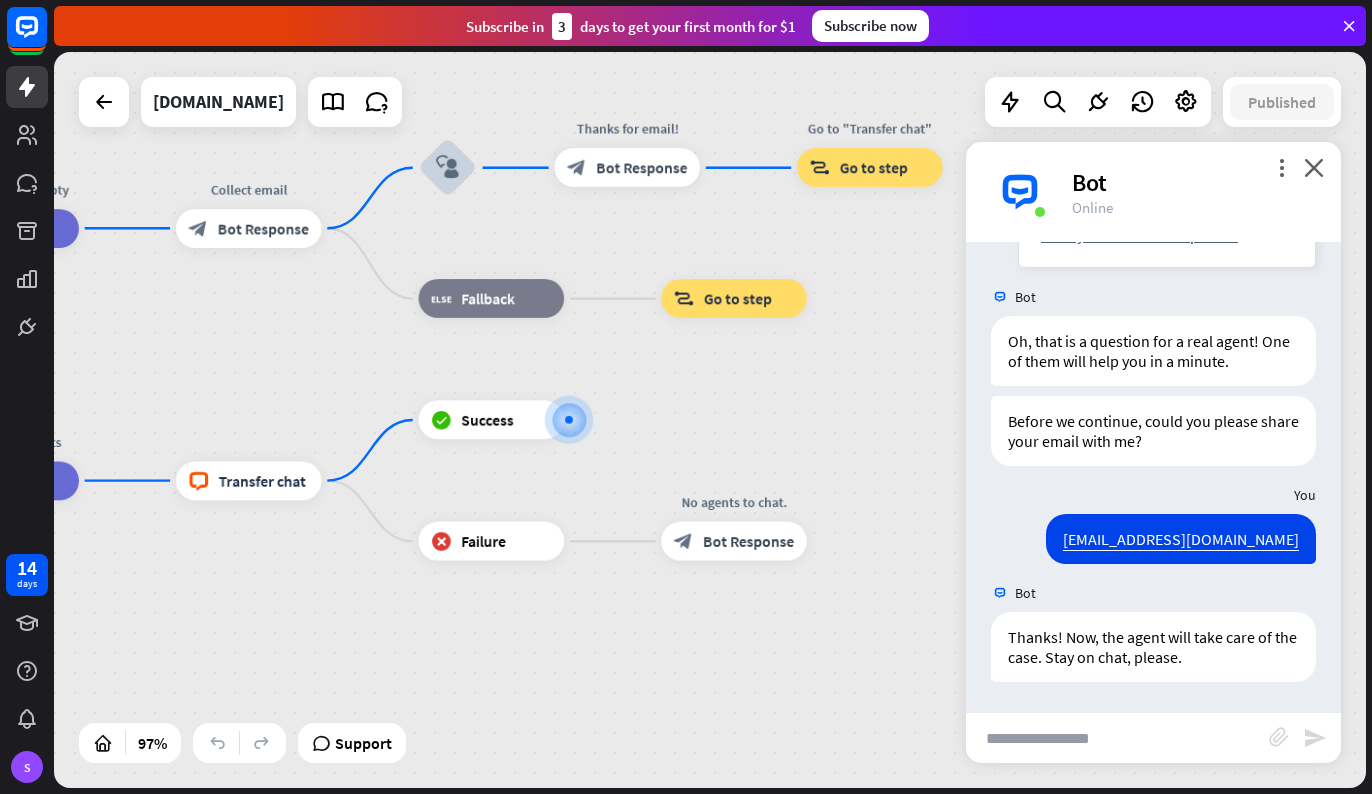 click at bounding box center (1117, 738) 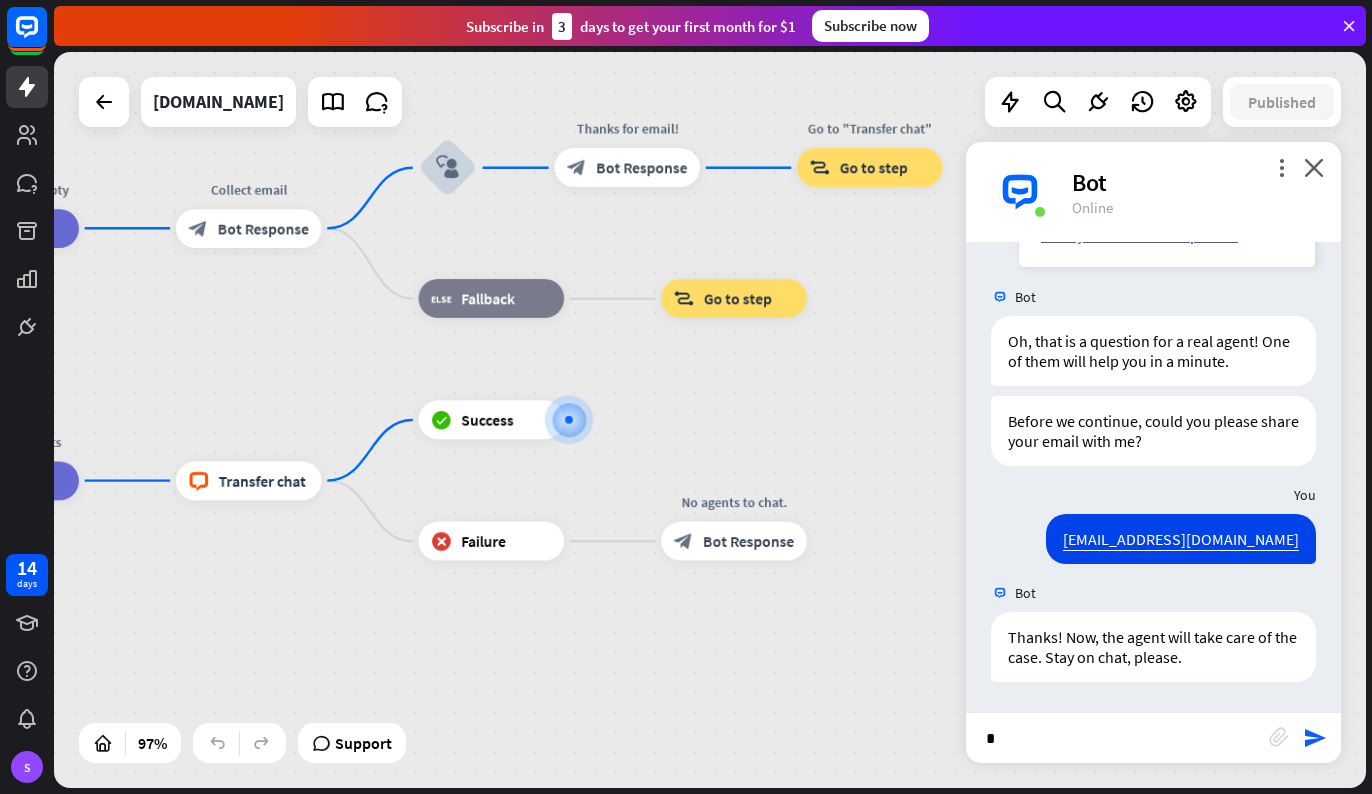 type on "**" 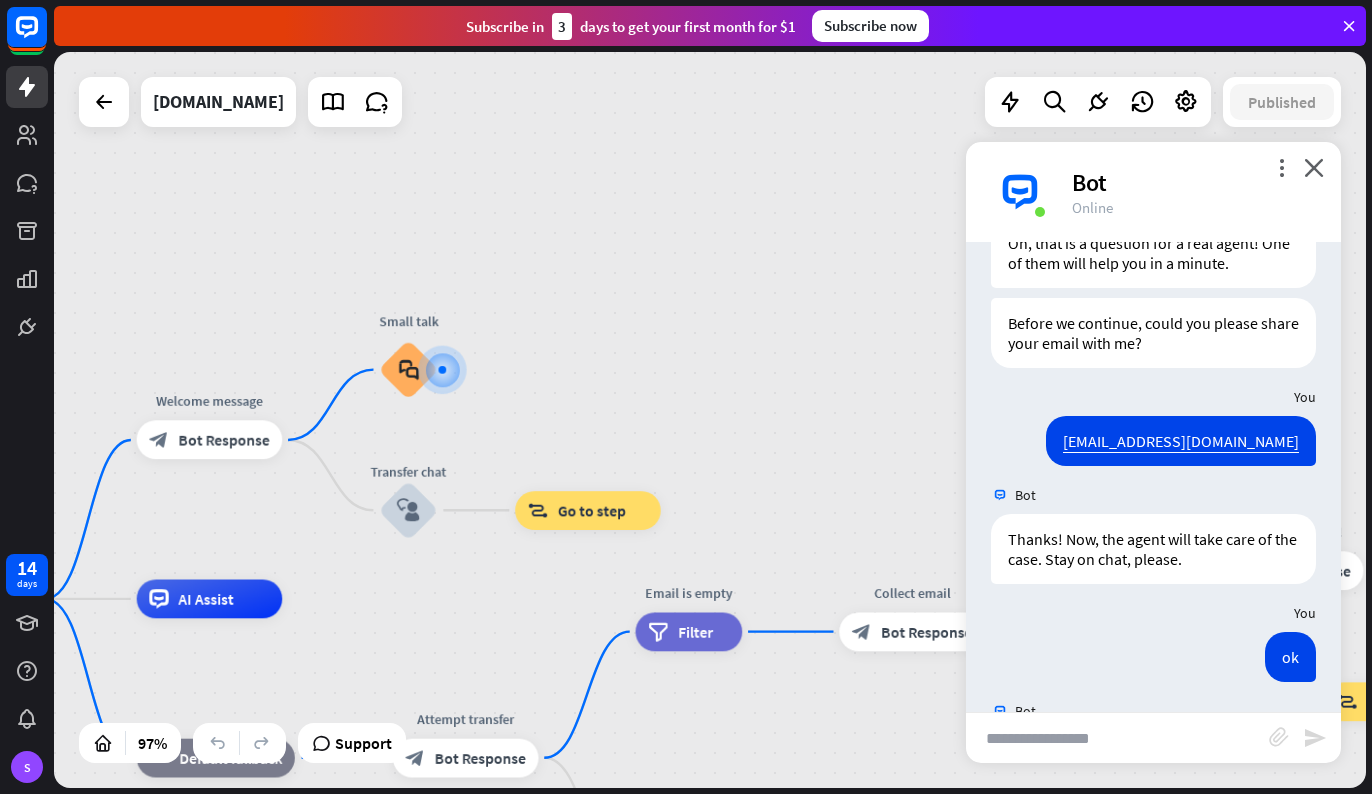scroll, scrollTop: 540, scrollLeft: 0, axis: vertical 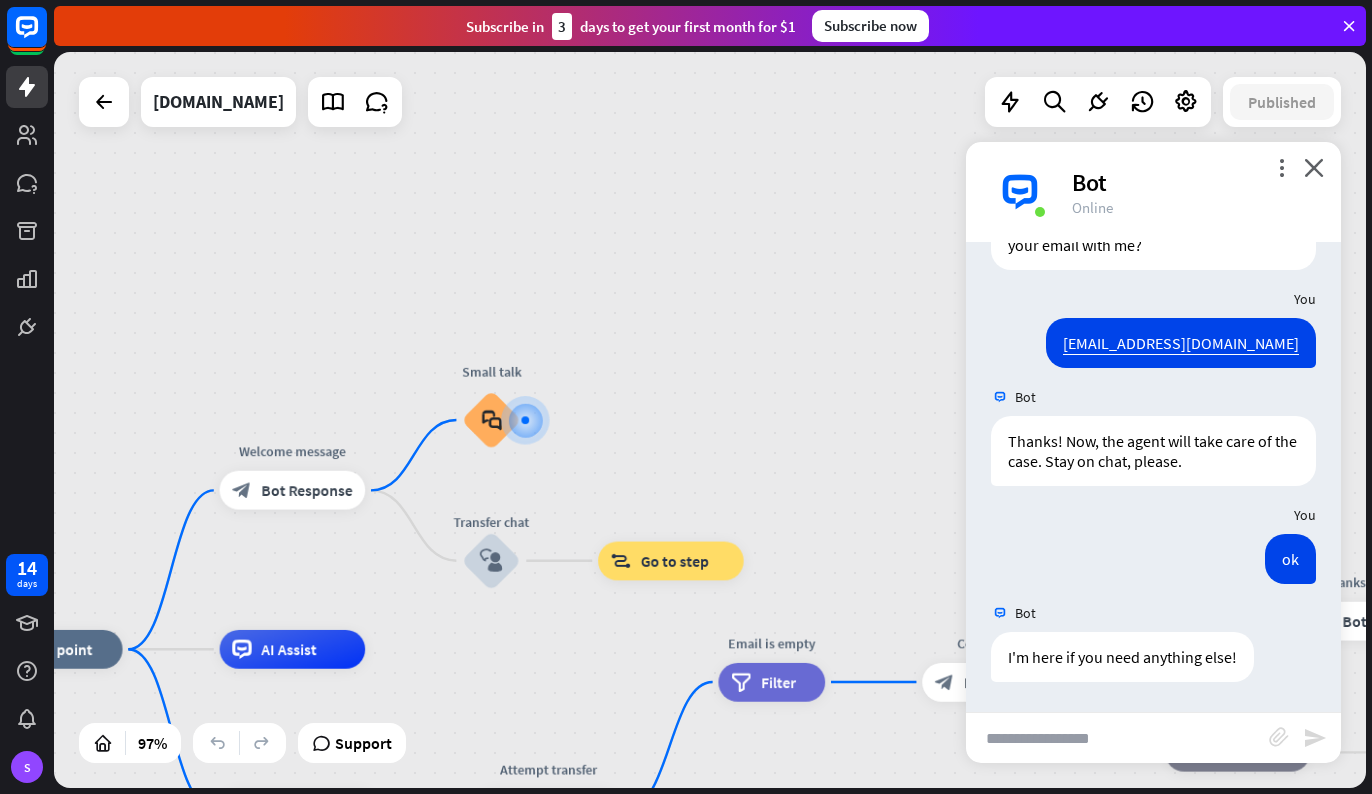 click at bounding box center [1117, 738] 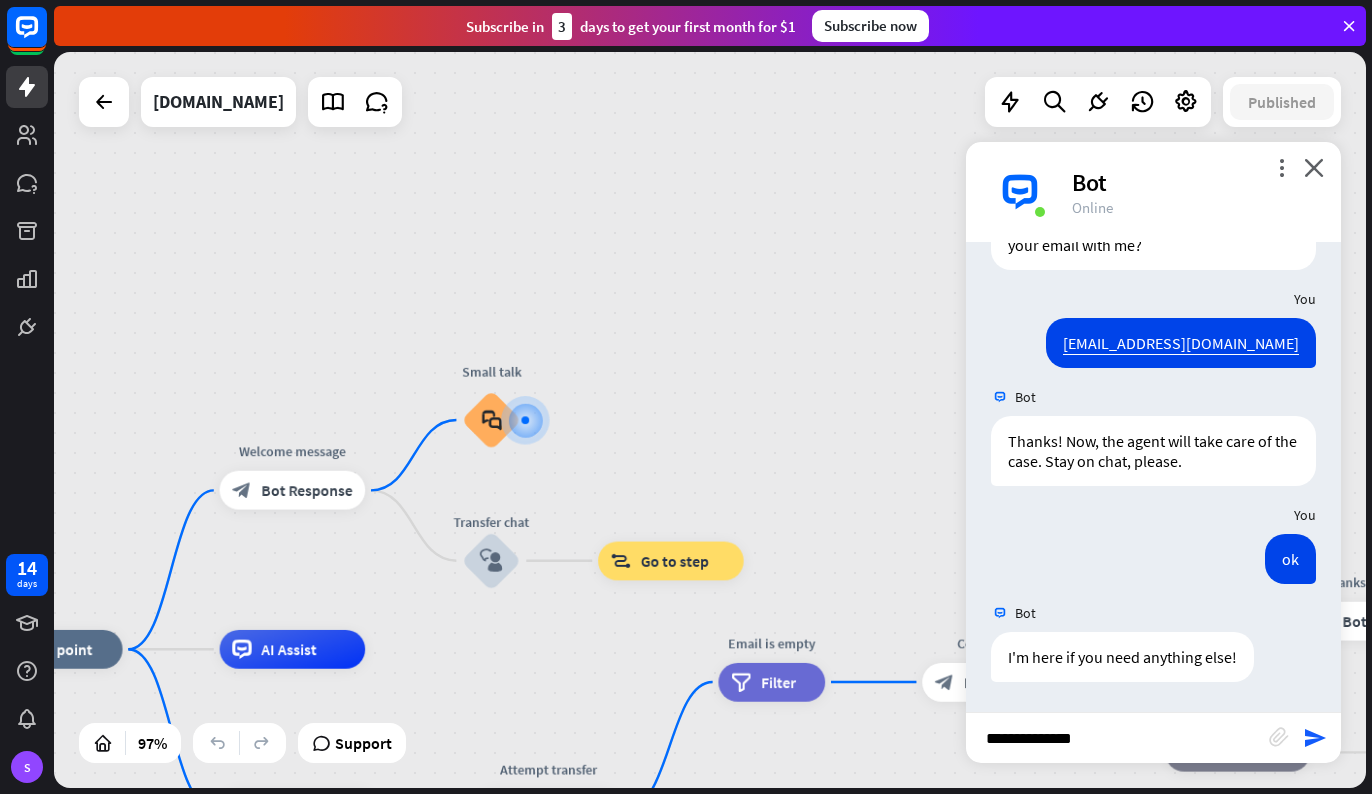 type on "**********" 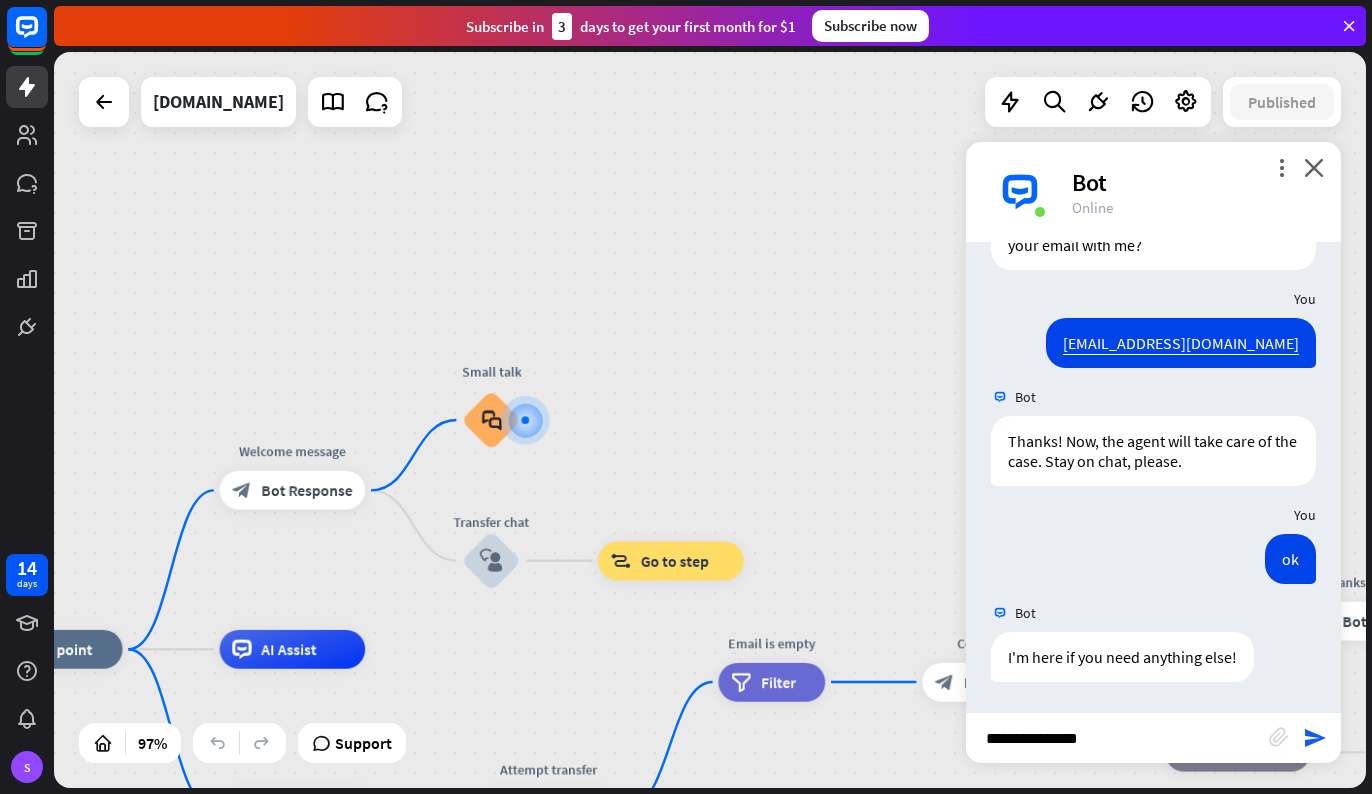 type 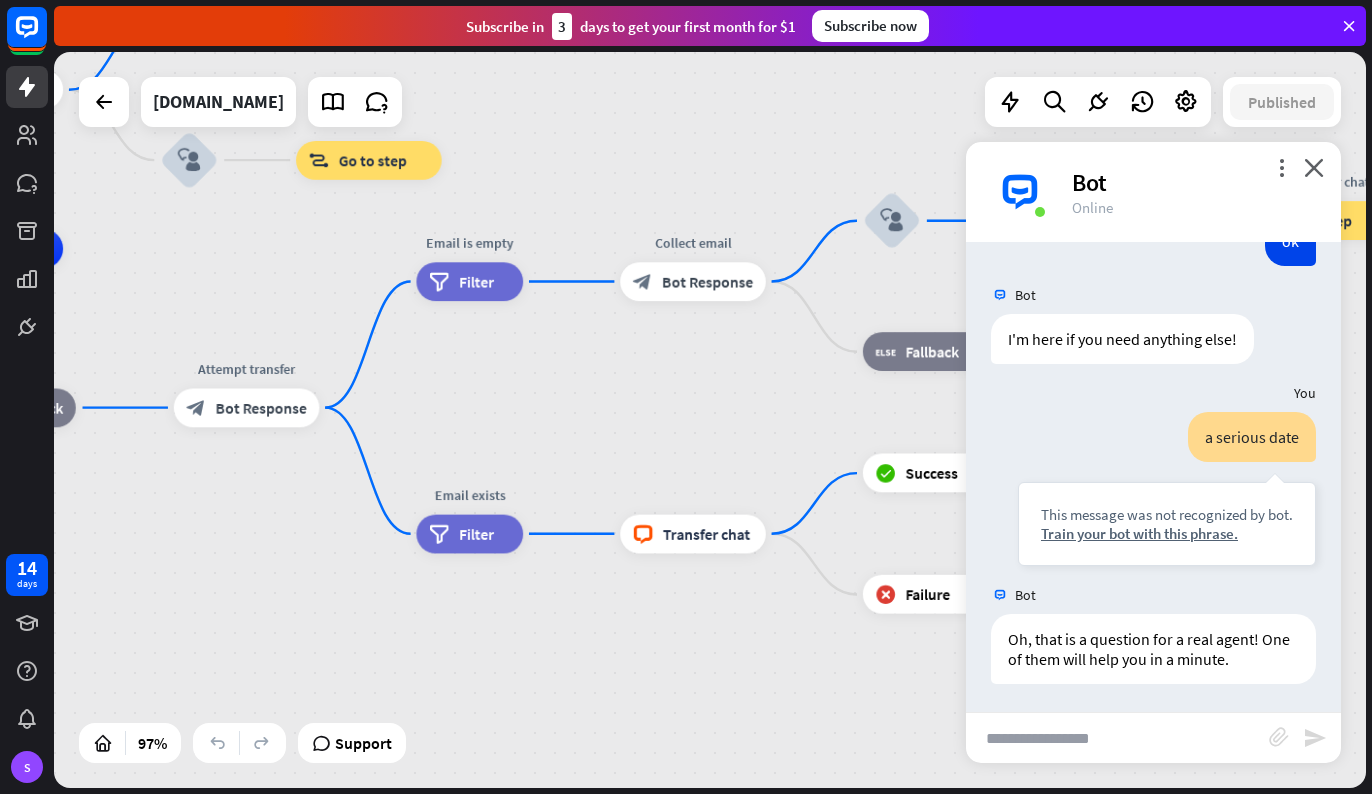 scroll, scrollTop: 860, scrollLeft: 0, axis: vertical 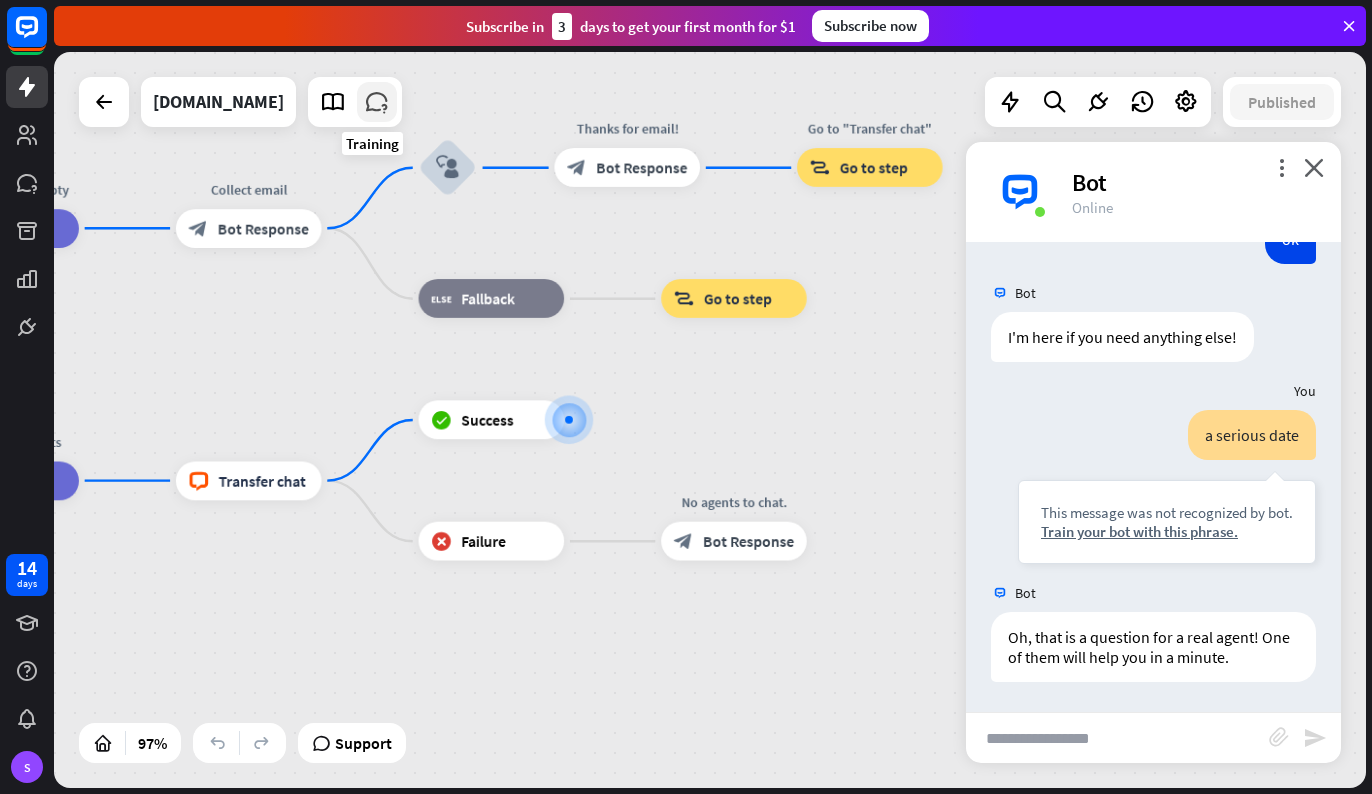 click at bounding box center (377, 102) 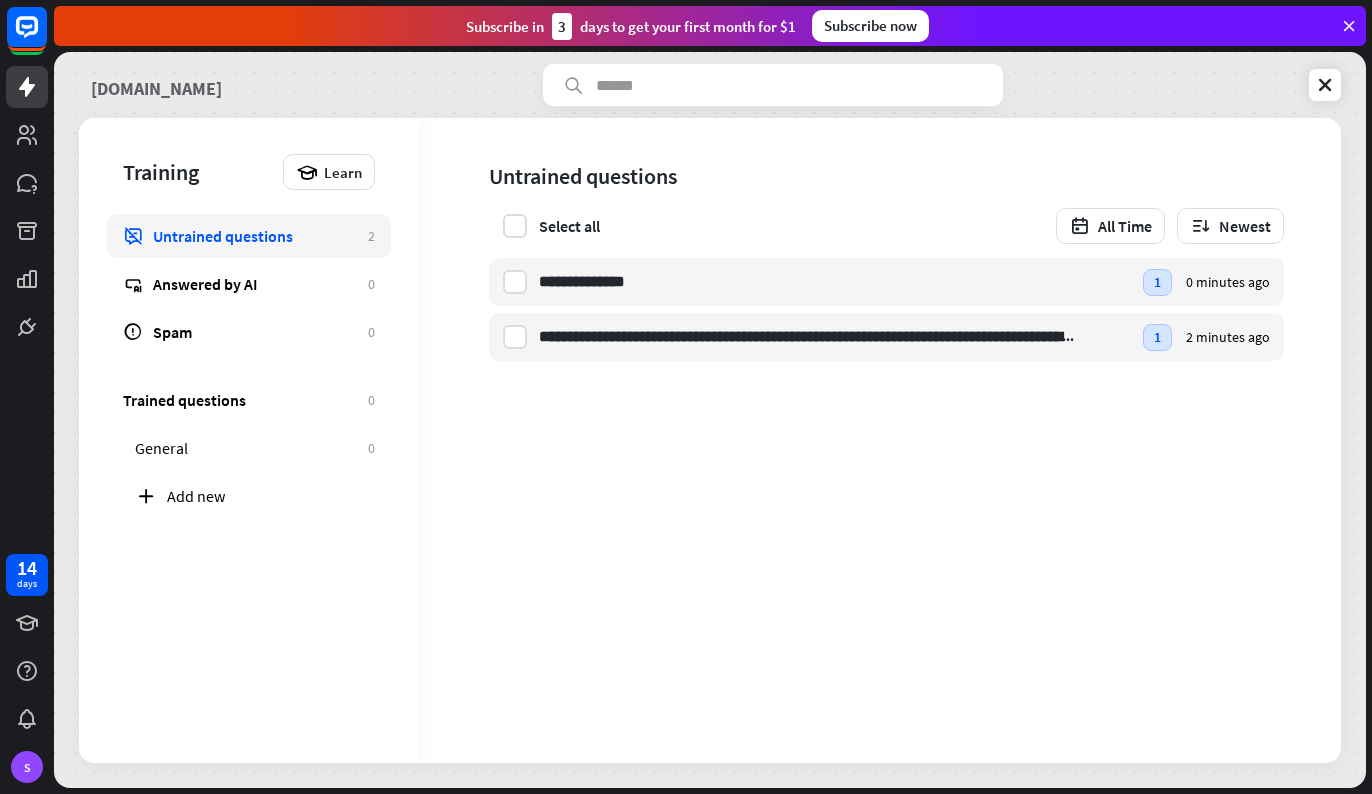 click on "[DOMAIN_NAME]" at bounding box center [156, 85] 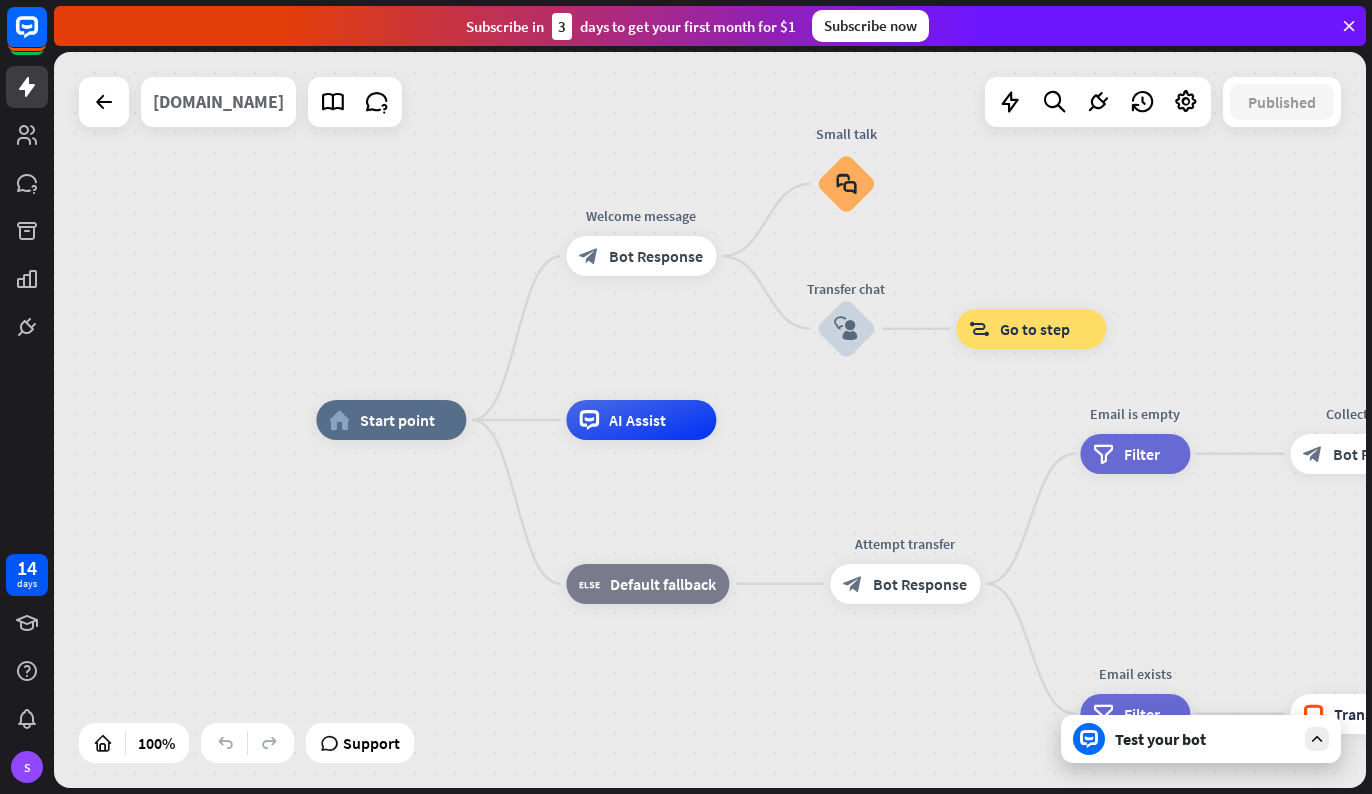 click on "[DOMAIN_NAME]" at bounding box center (218, 102) 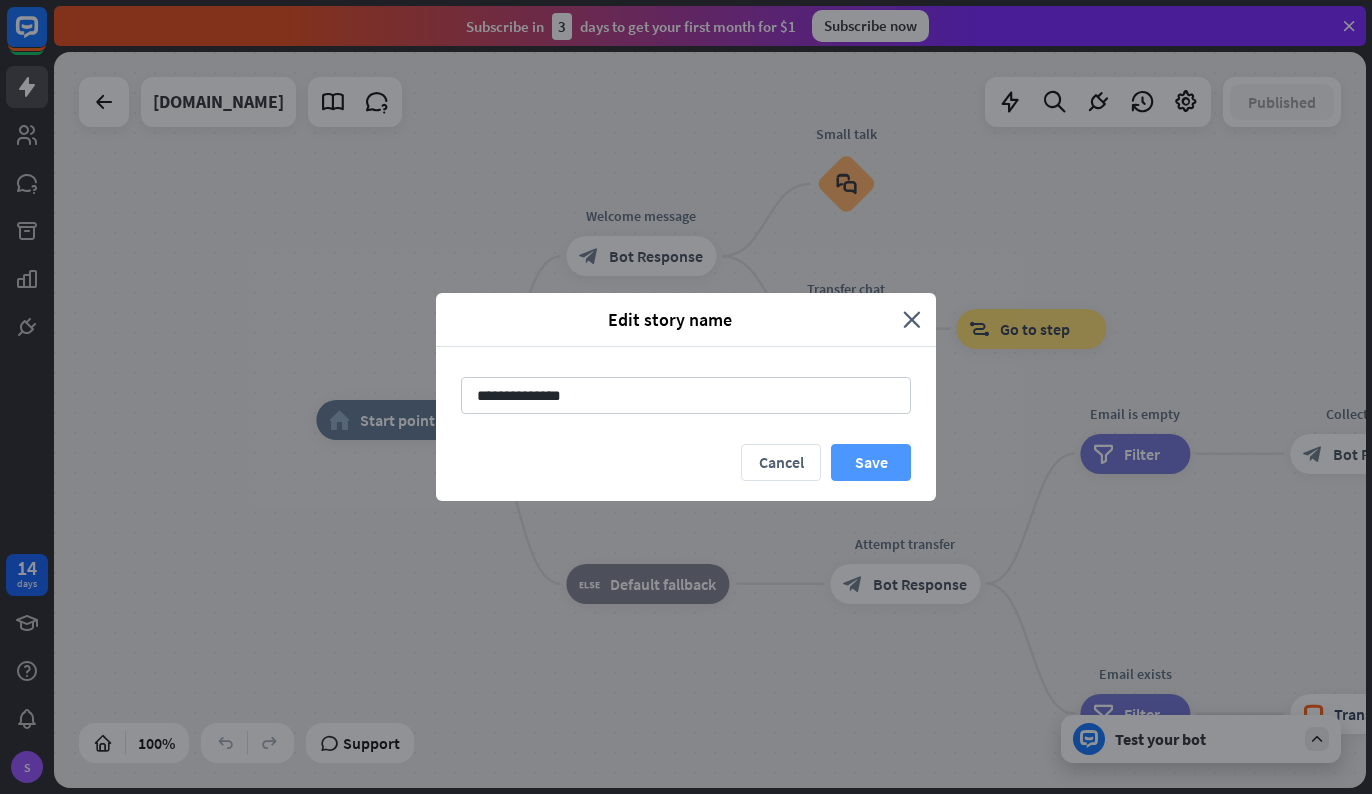 click on "Save" at bounding box center [871, 462] 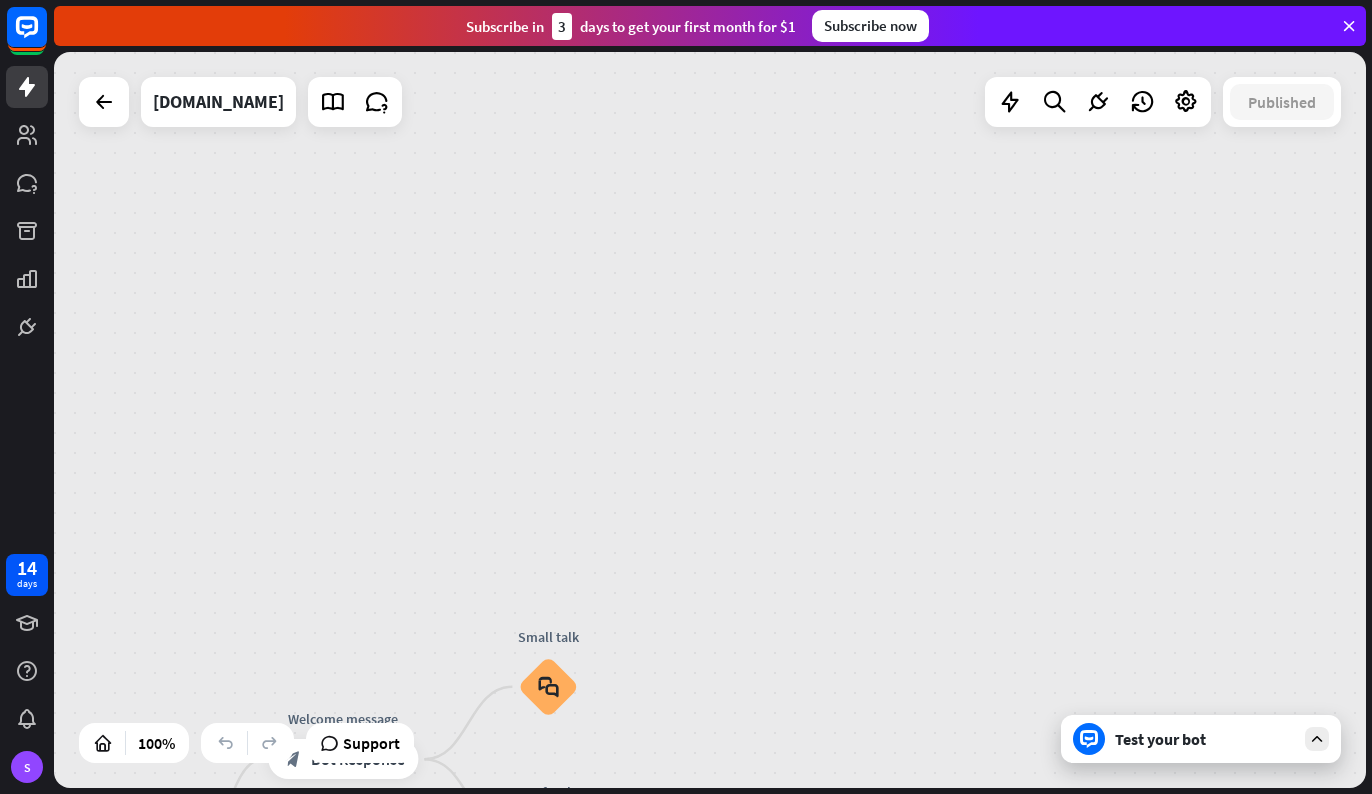 click on "Test your bot" at bounding box center [1205, 739] 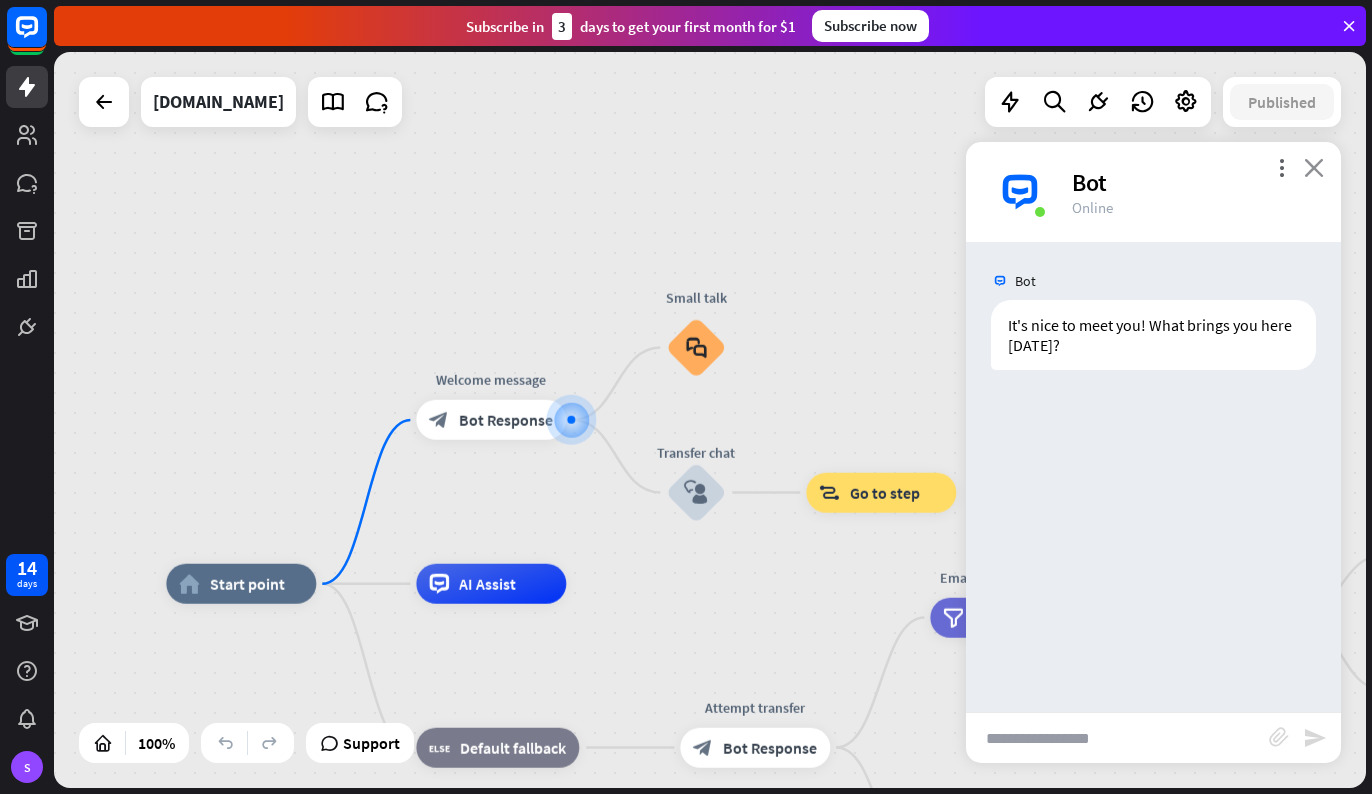 click on "close" at bounding box center (1314, 167) 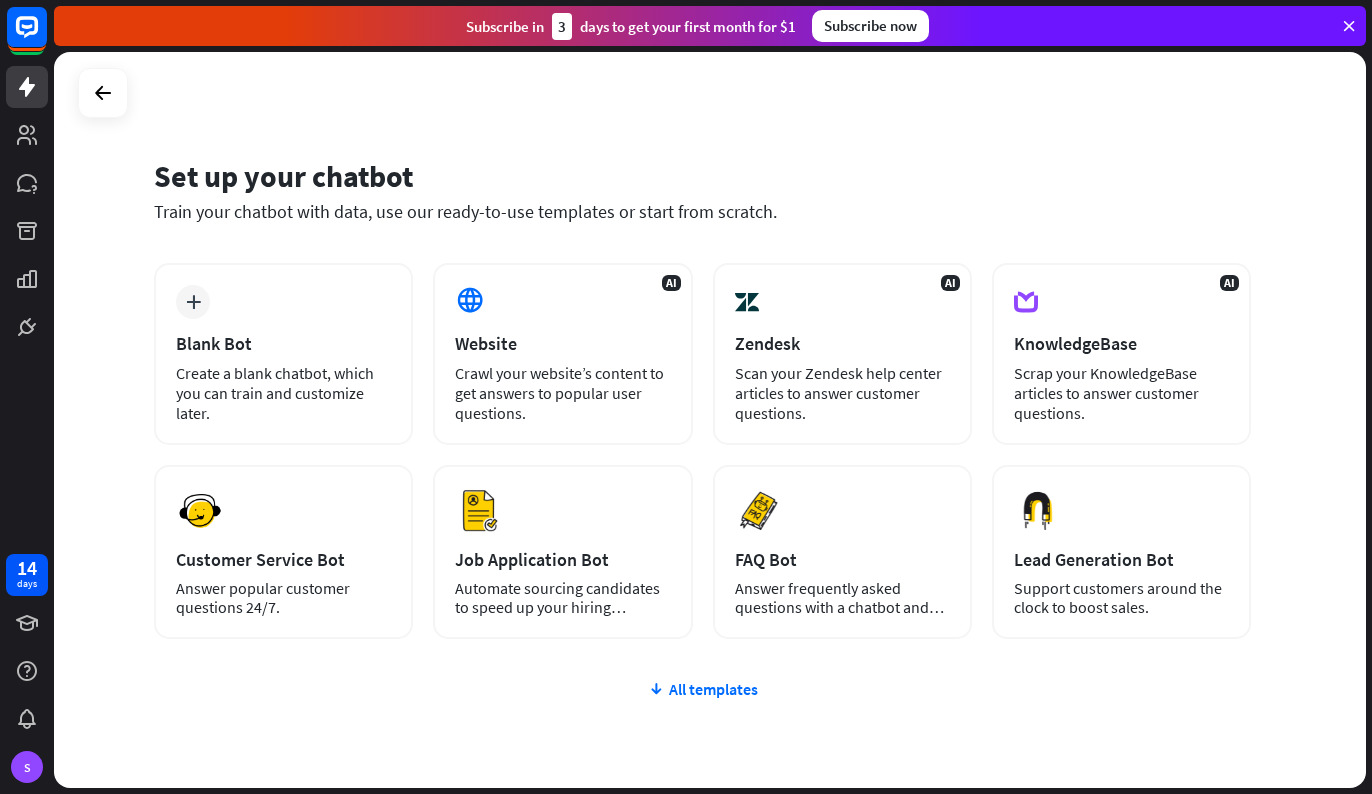 scroll, scrollTop: 0, scrollLeft: 0, axis: both 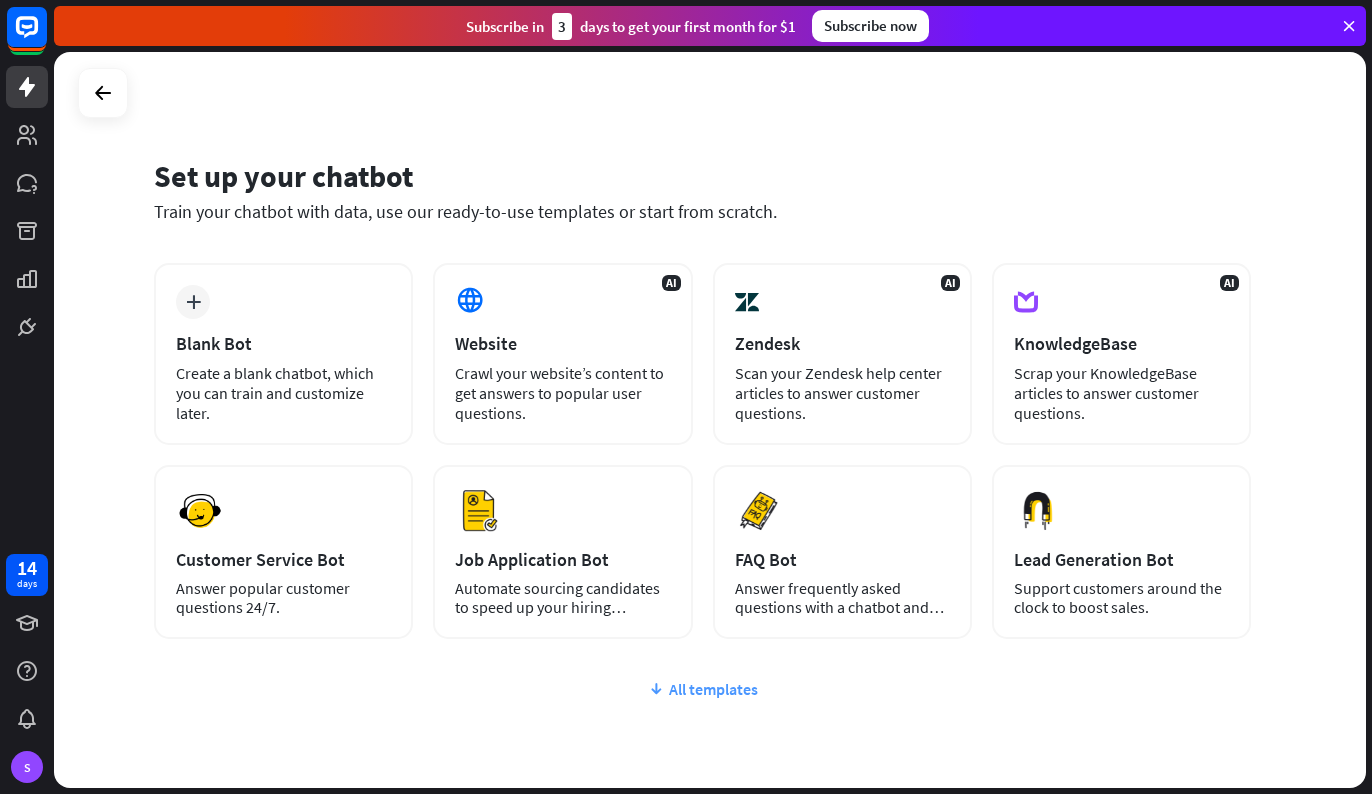 click on "All templates" at bounding box center (702, 689) 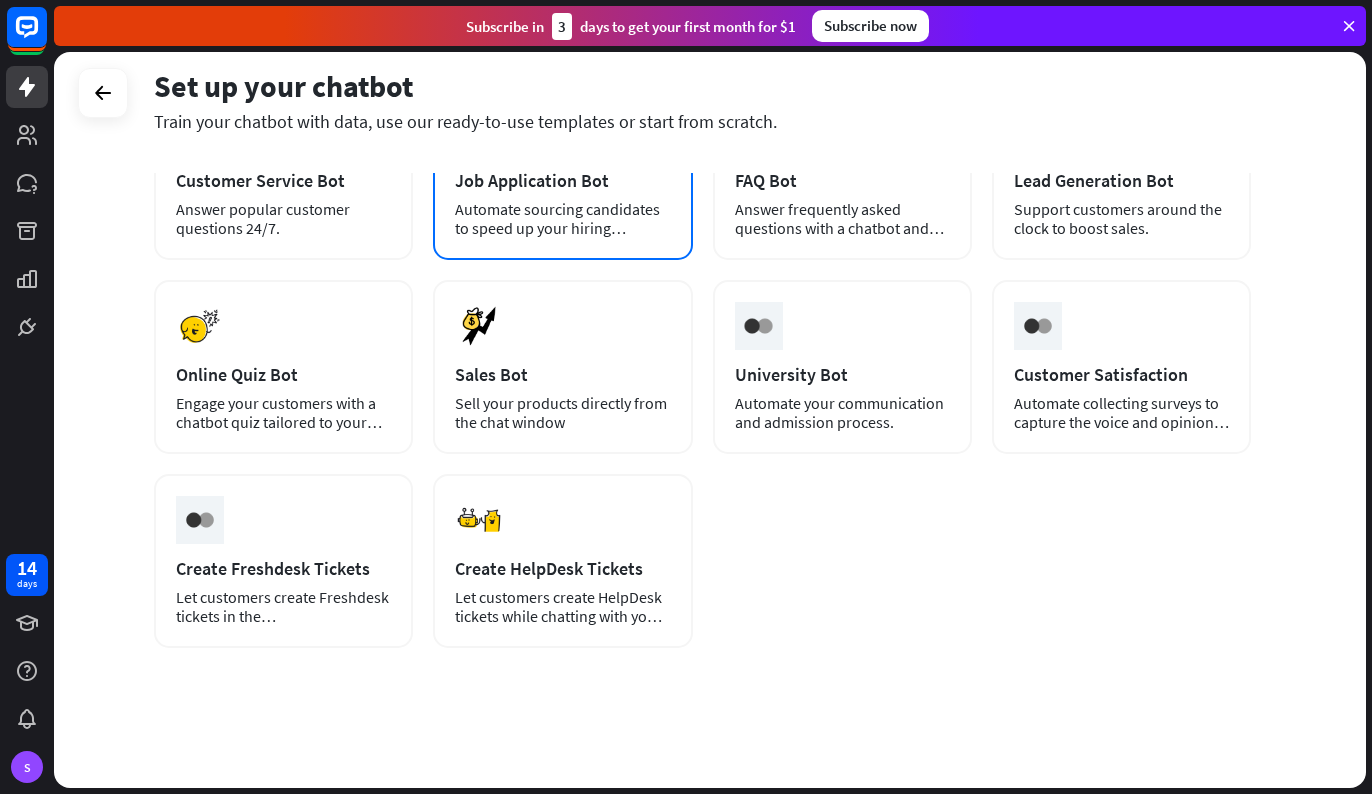 scroll, scrollTop: 379, scrollLeft: 0, axis: vertical 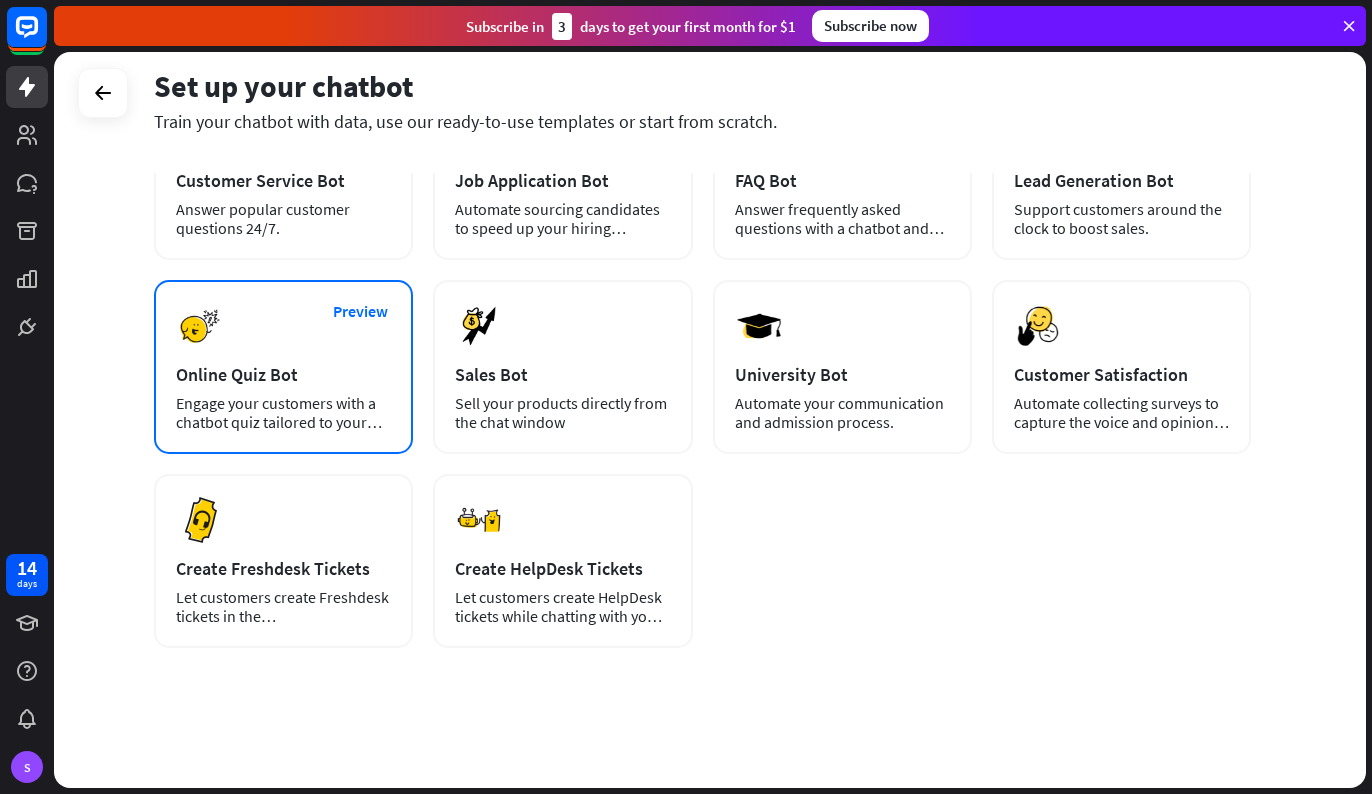 click on "Online Quiz Bot" at bounding box center (283, 374) 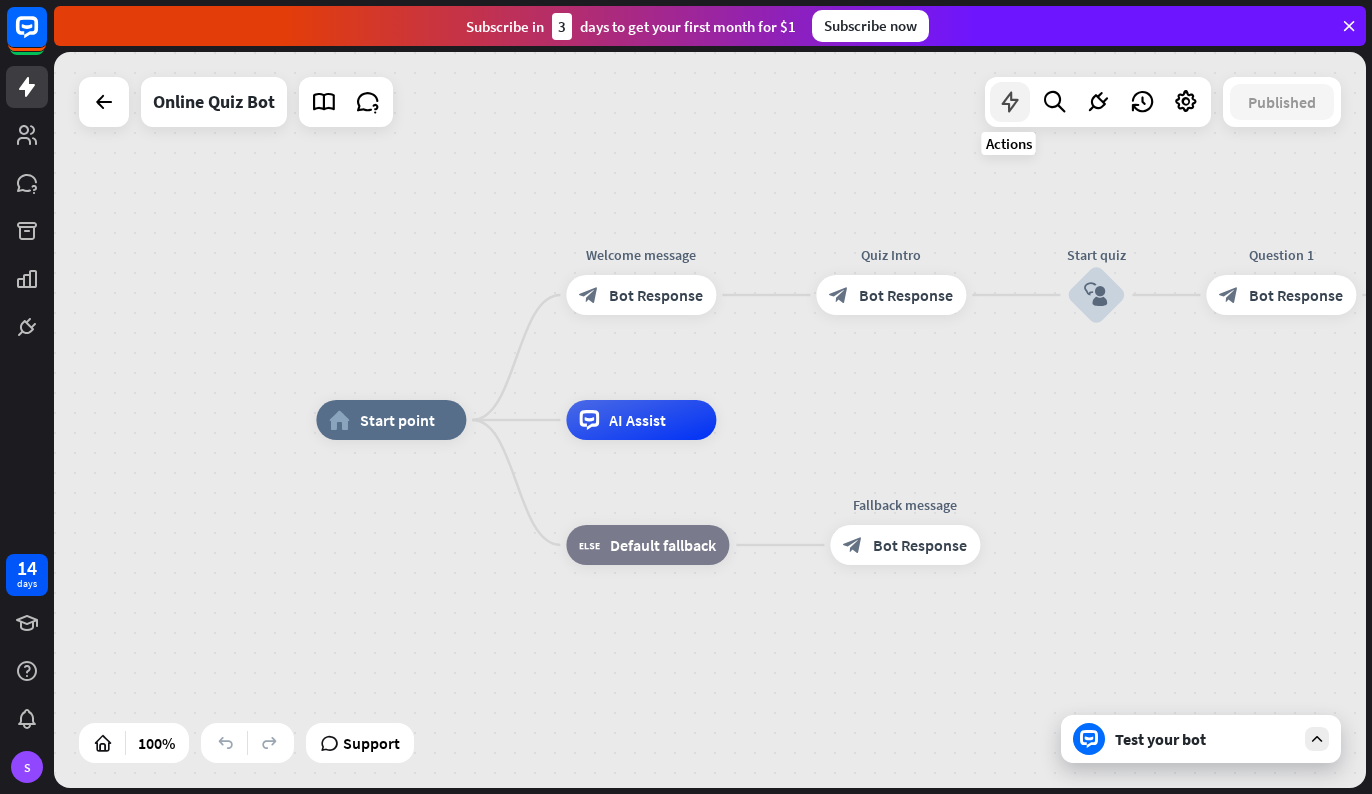 click at bounding box center [1010, 102] 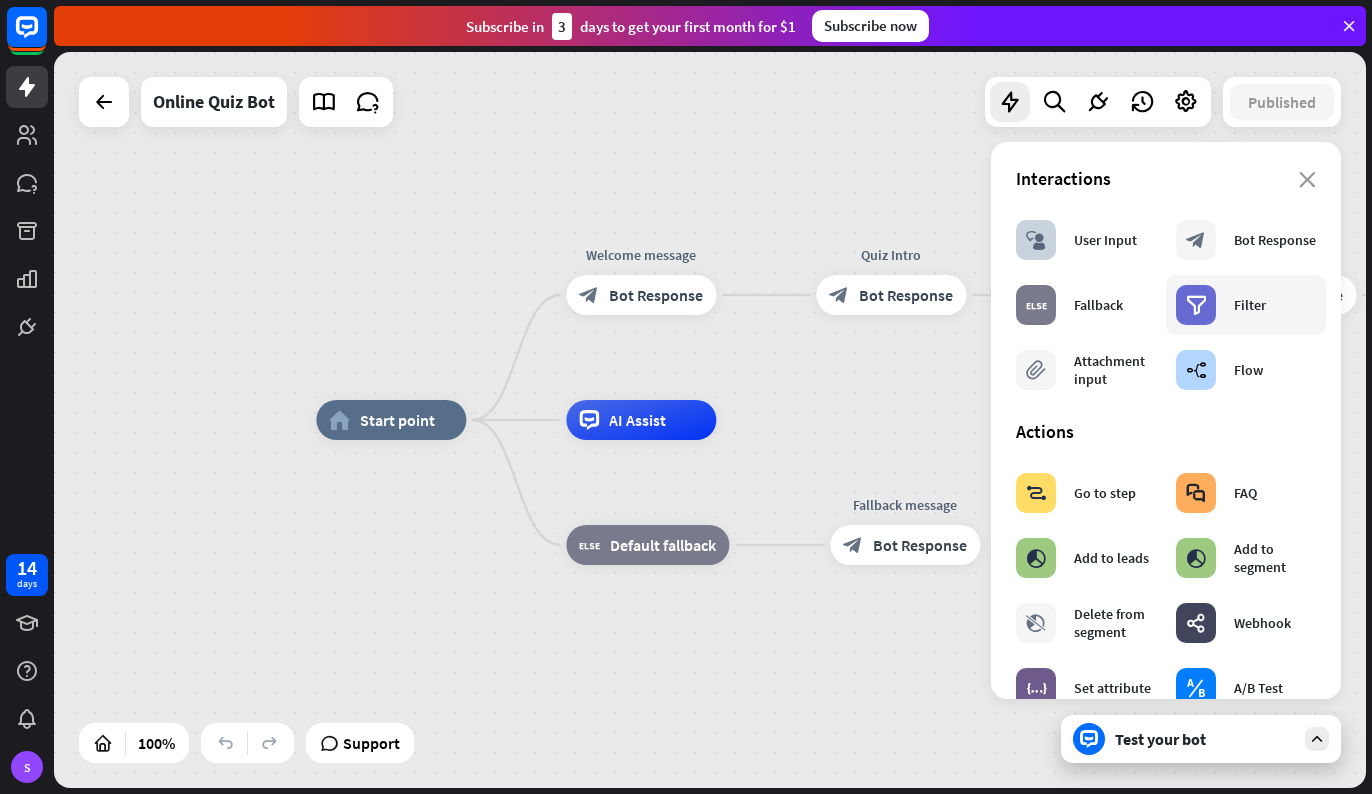 click on "Filter" at bounding box center [1250, 305] 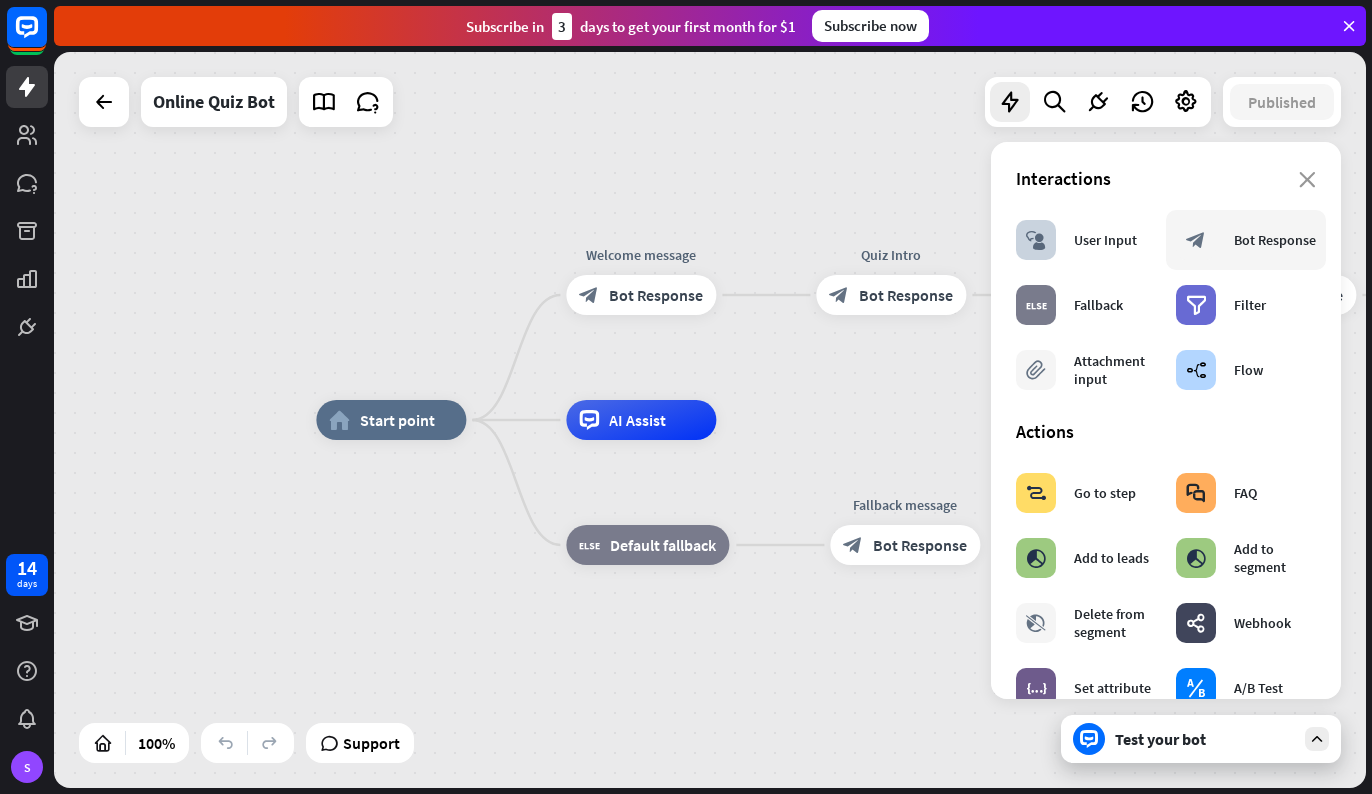 click on "block_bot_response   Bot Response" at bounding box center (1246, 240) 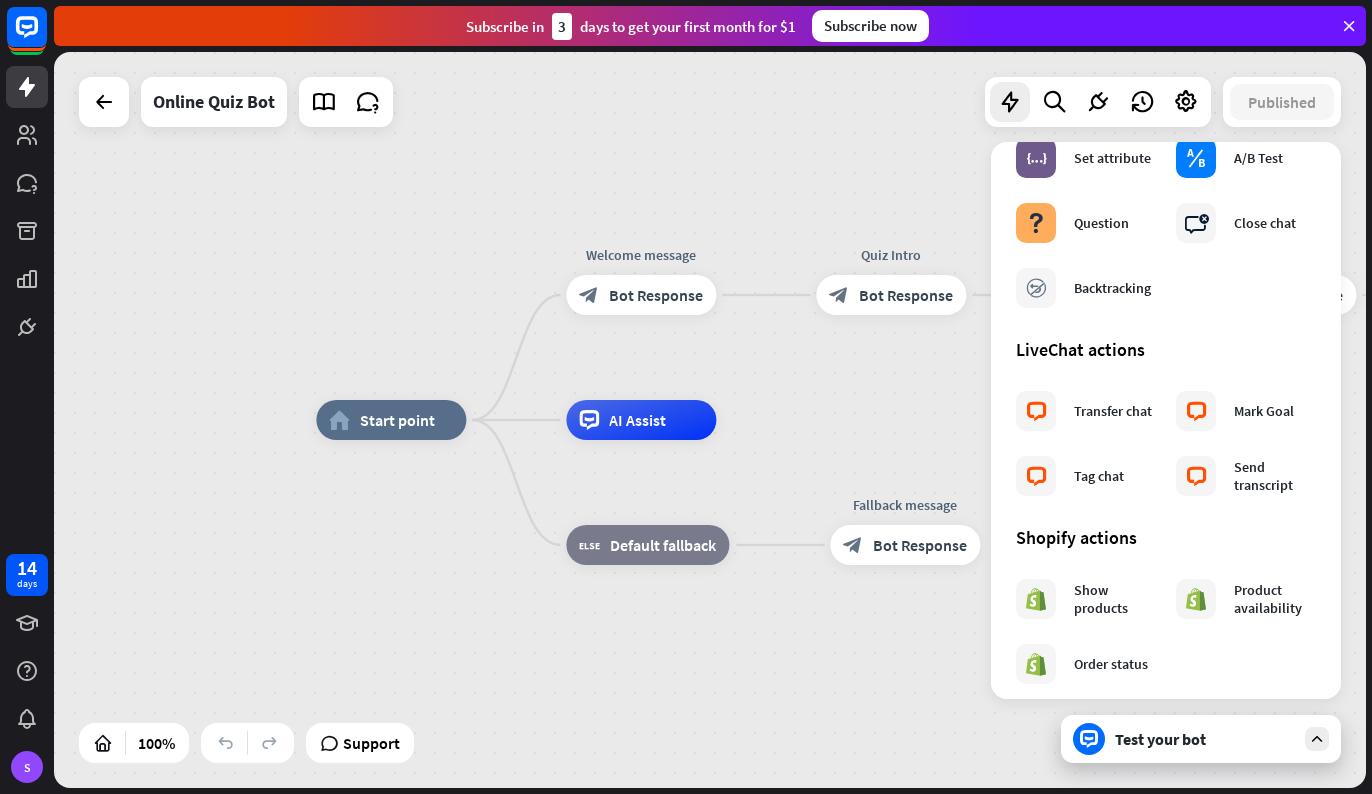 scroll, scrollTop: 530, scrollLeft: 0, axis: vertical 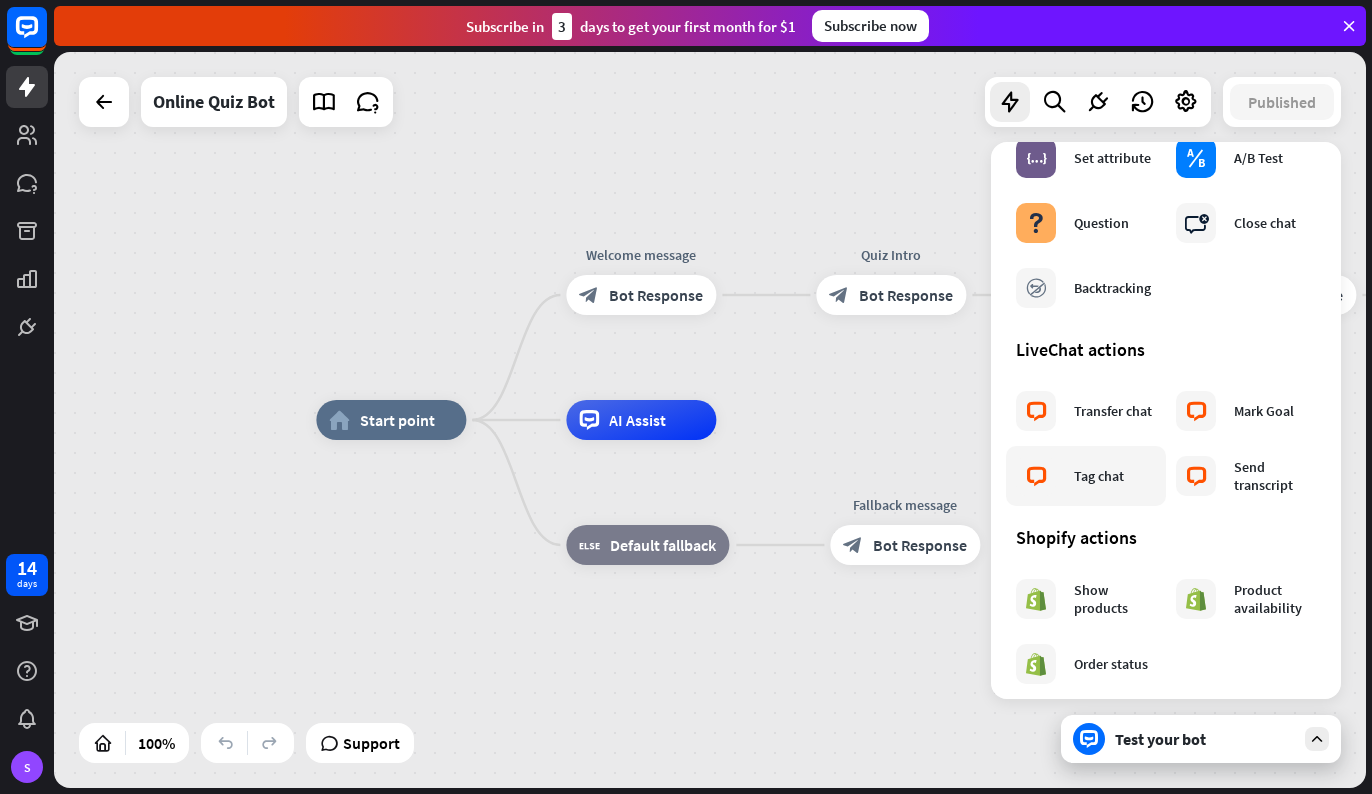 click on "block_livechat   Tag chat" at bounding box center [1070, 476] 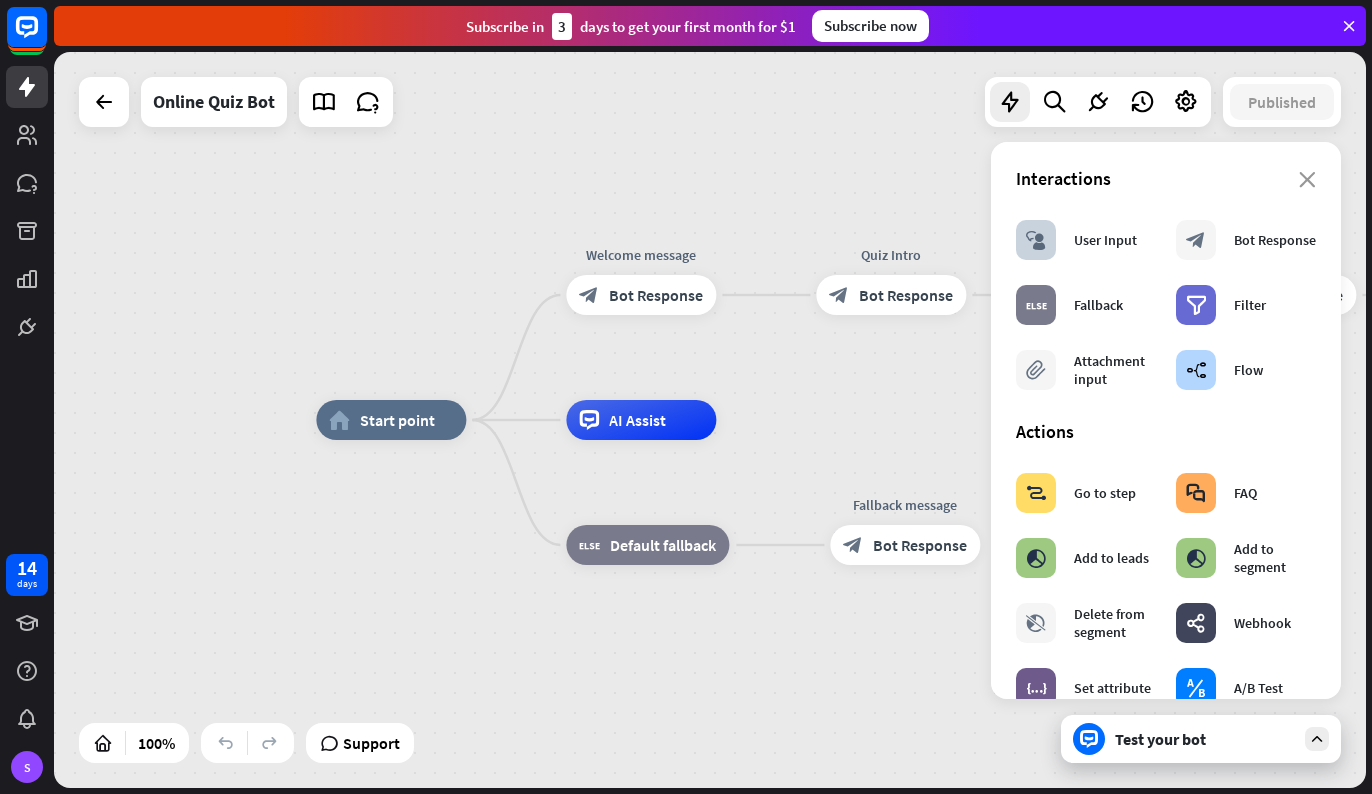 scroll, scrollTop: 0, scrollLeft: 0, axis: both 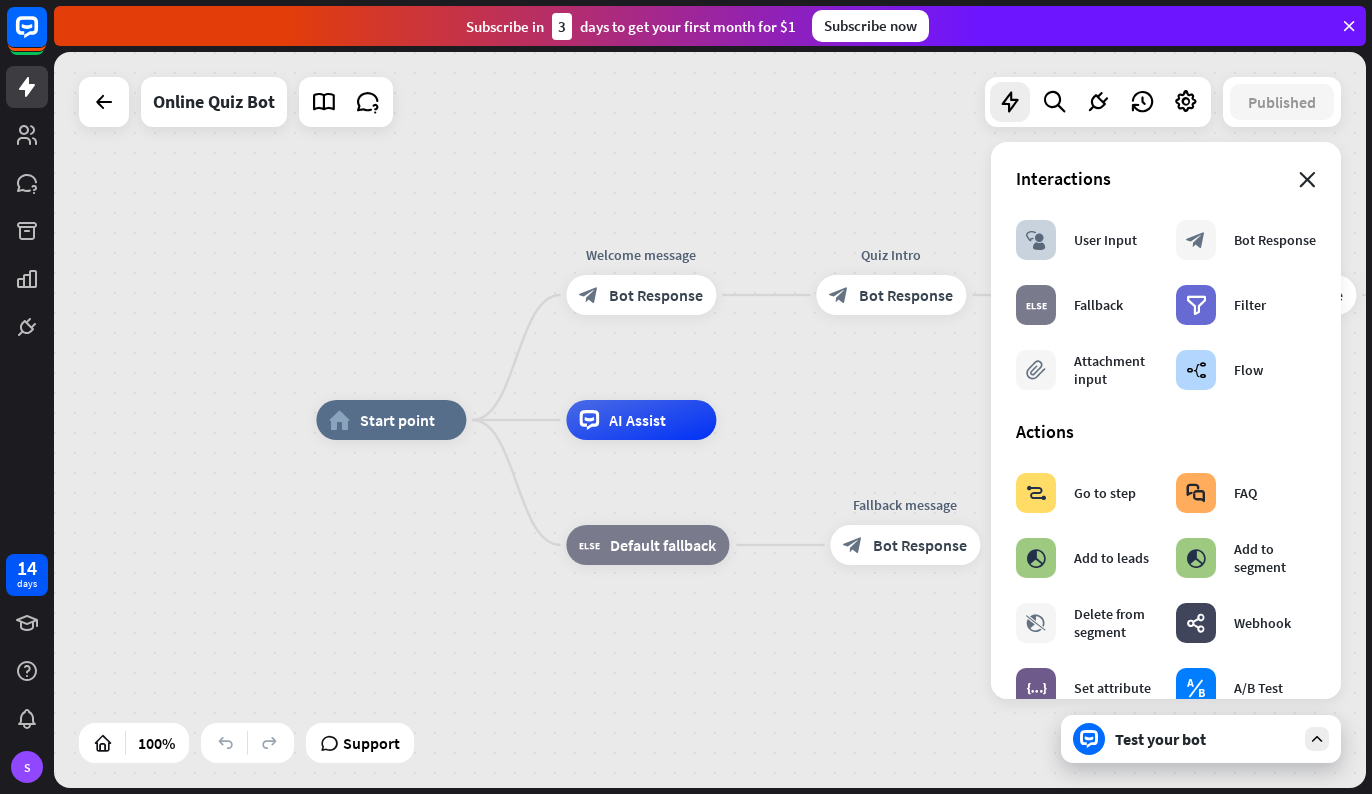 click on "close" at bounding box center (1307, 180) 